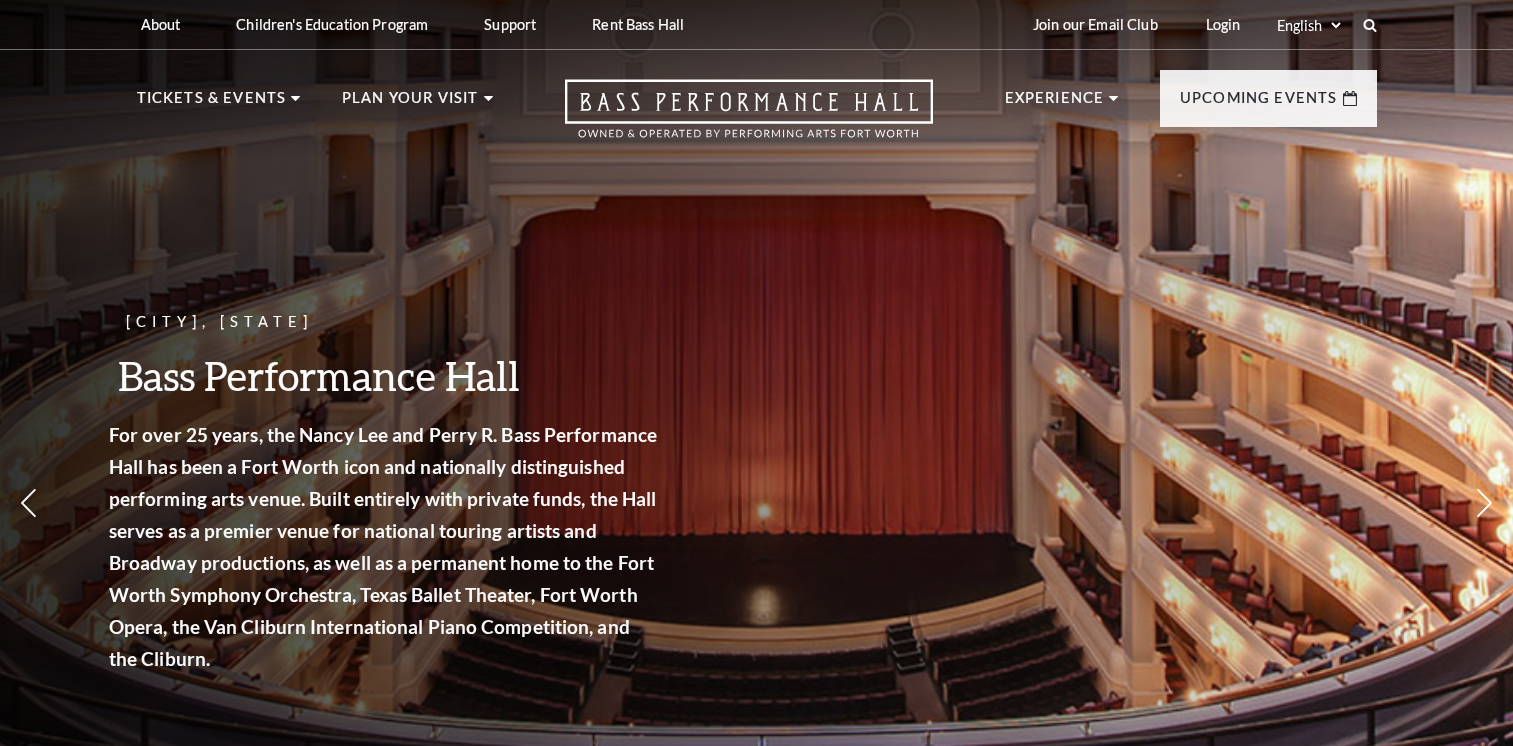 scroll, scrollTop: 0, scrollLeft: 0, axis: both 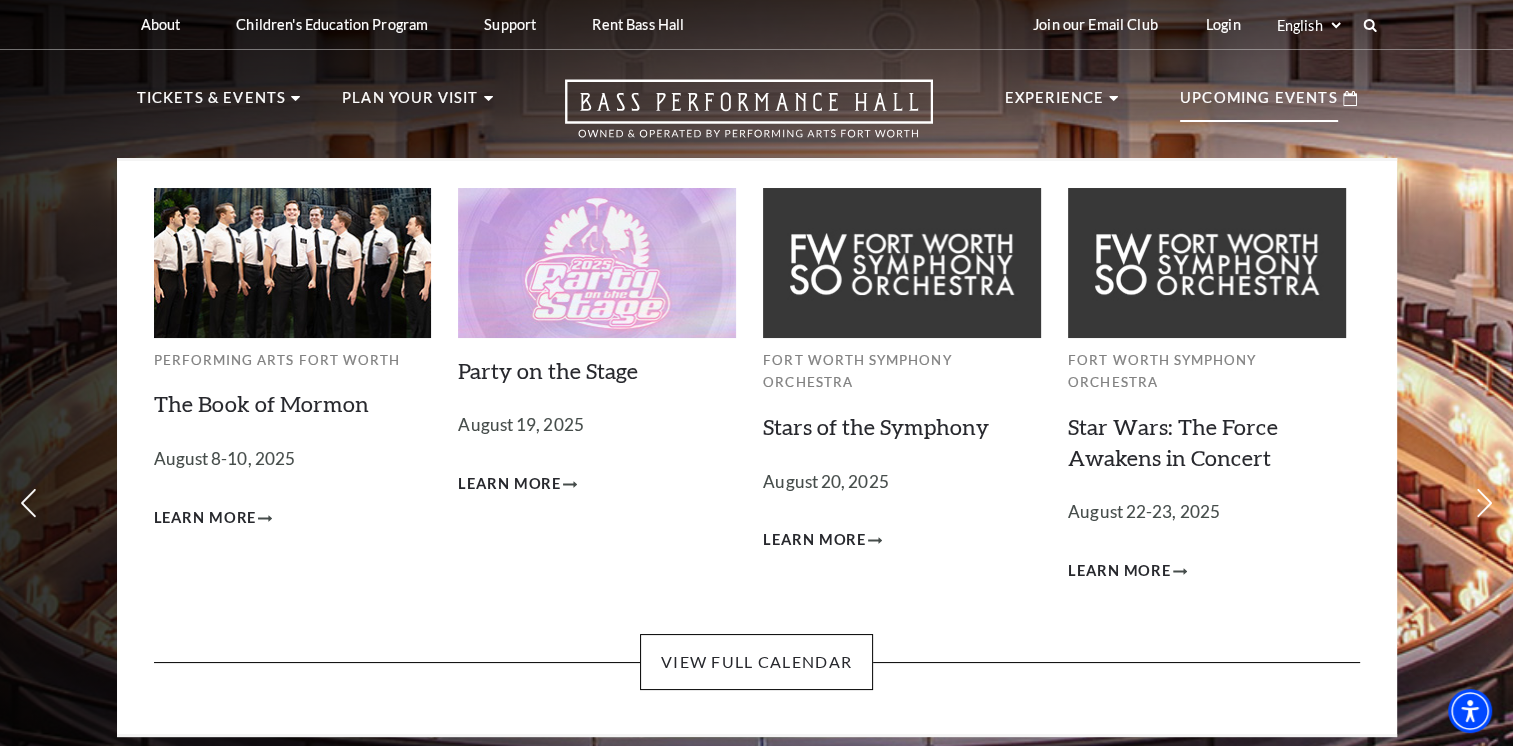 click at bounding box center [293, 262] 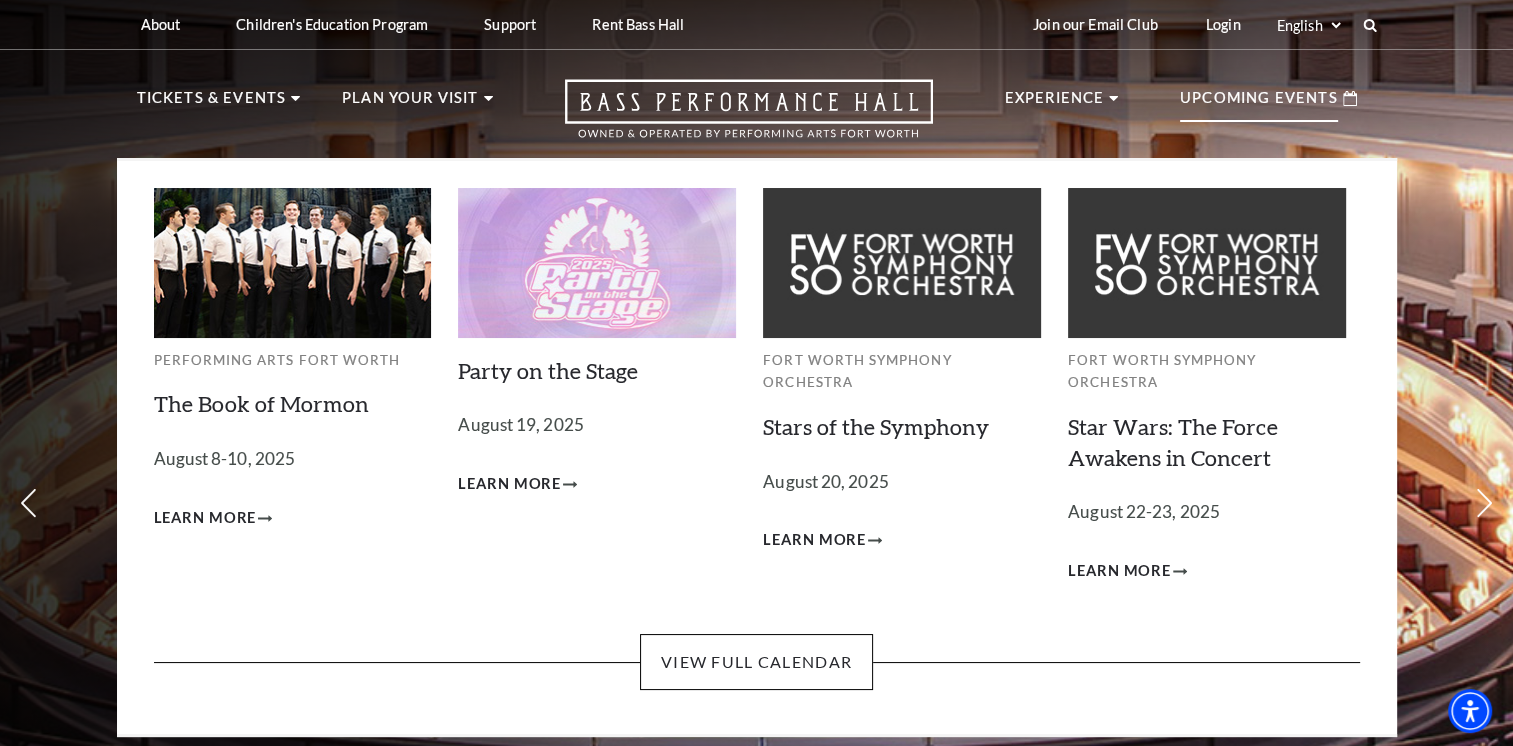 click on "Performing Arts Fort Worth
The Book of Mormon
August 8-10, 2025
Learn More" at bounding box center [293, 386] 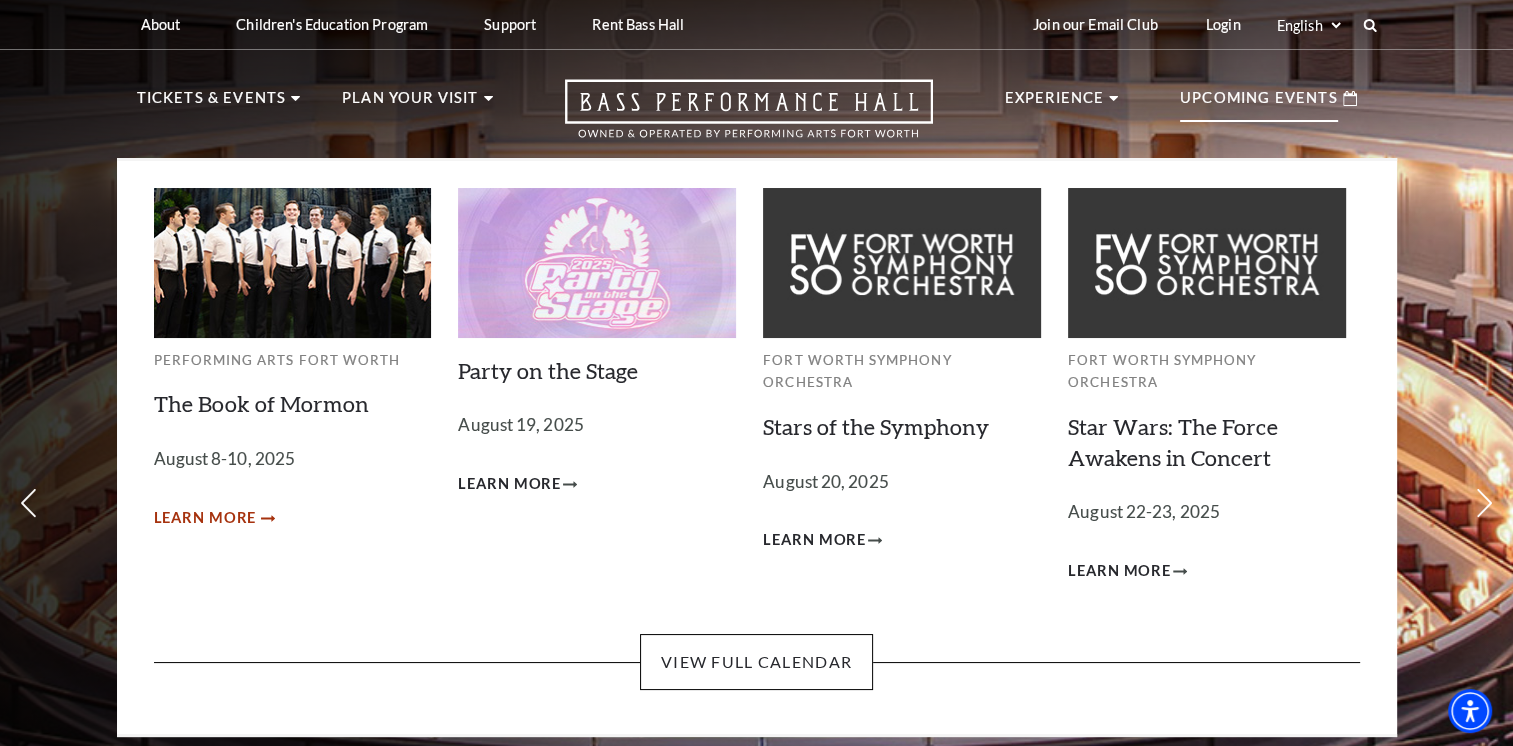 click on "Learn More" at bounding box center [205, 518] 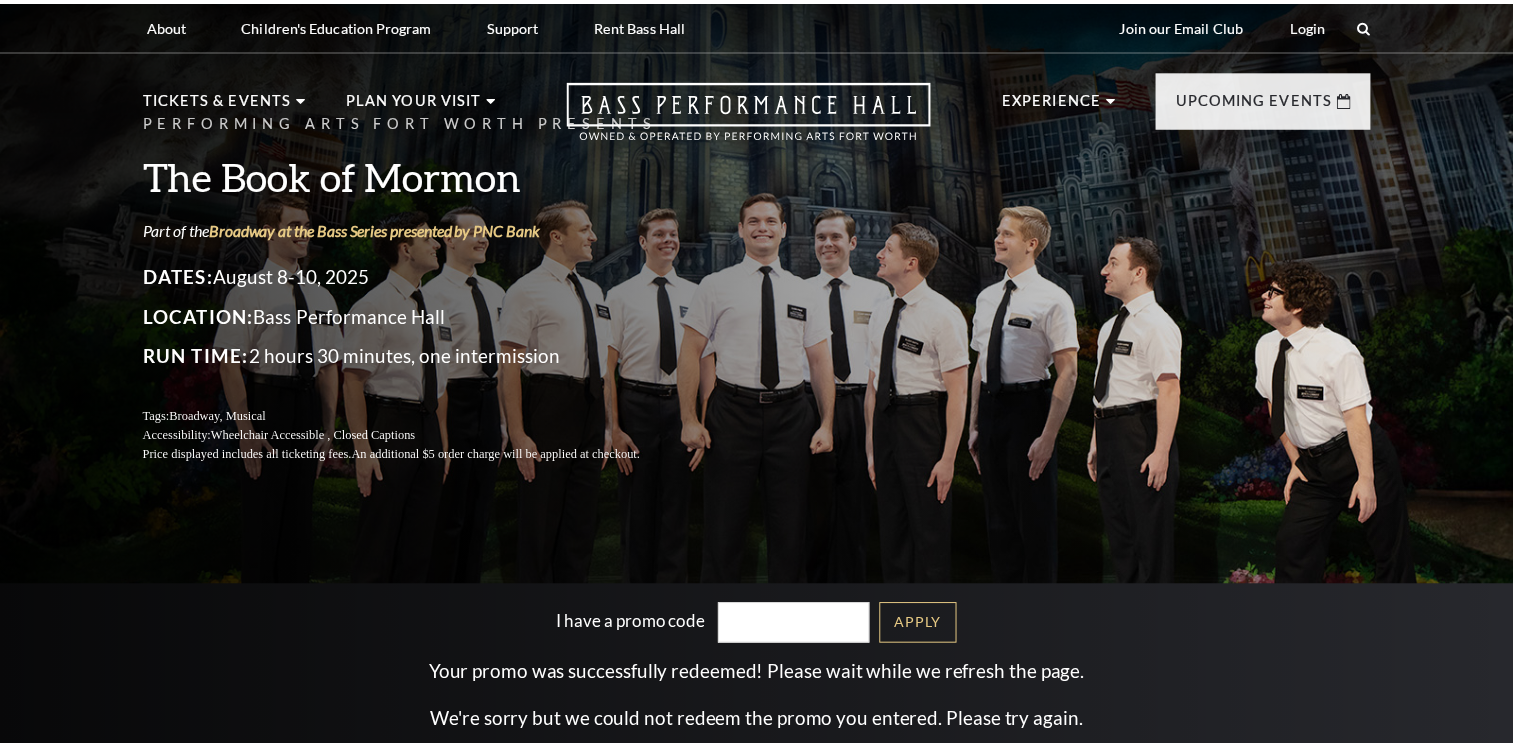 scroll, scrollTop: 0, scrollLeft: 0, axis: both 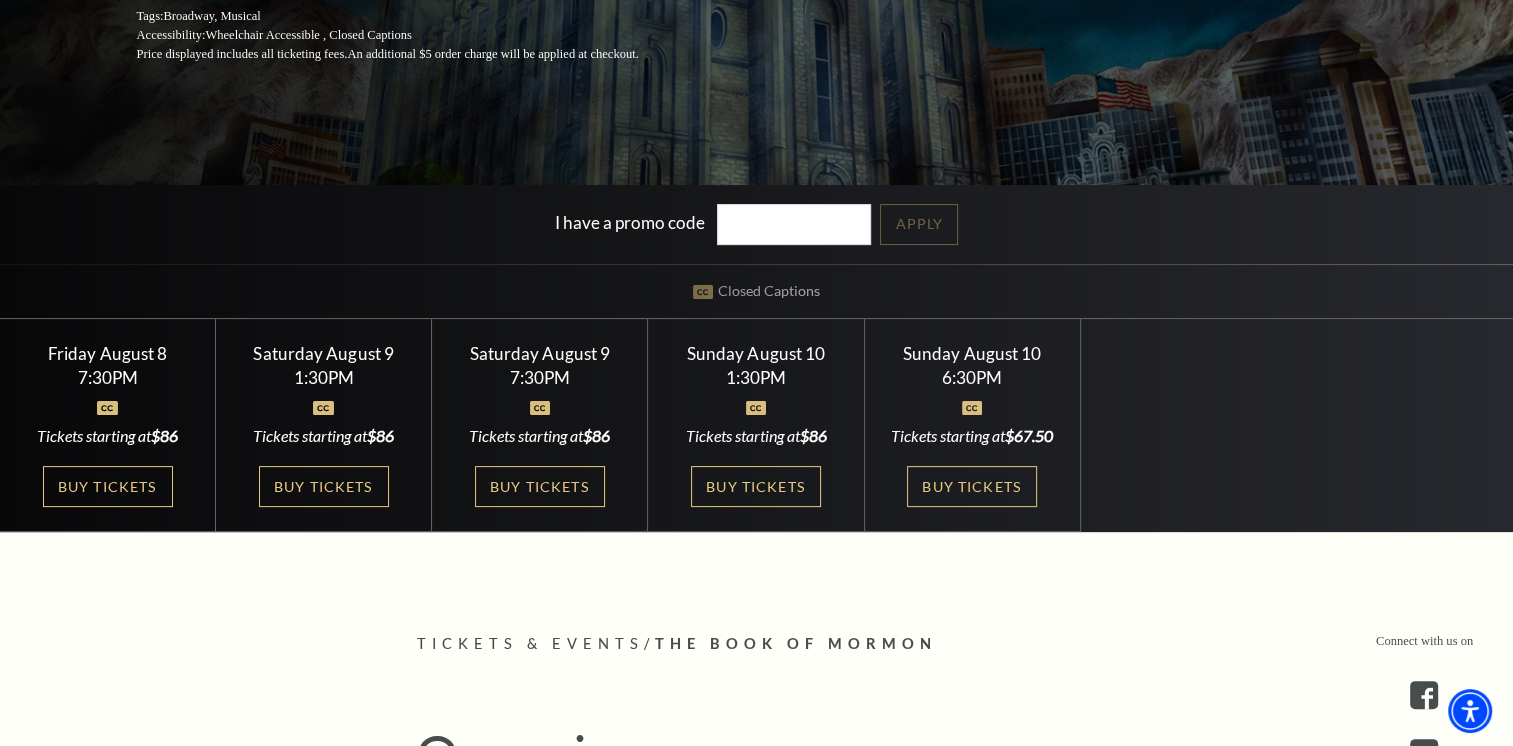 click on "1:30PM" at bounding box center [324, 377] 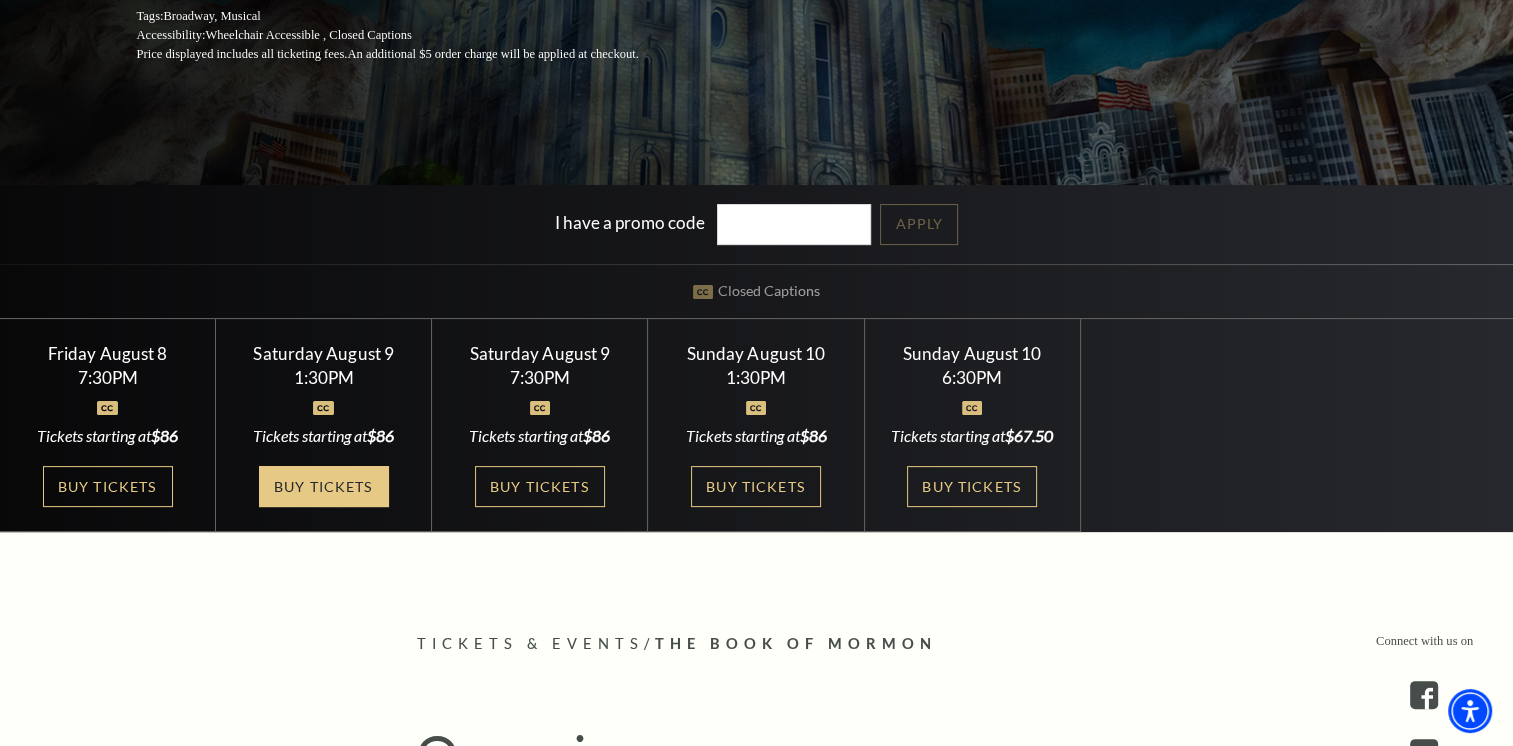 click on "Buy Tickets" at bounding box center [324, 486] 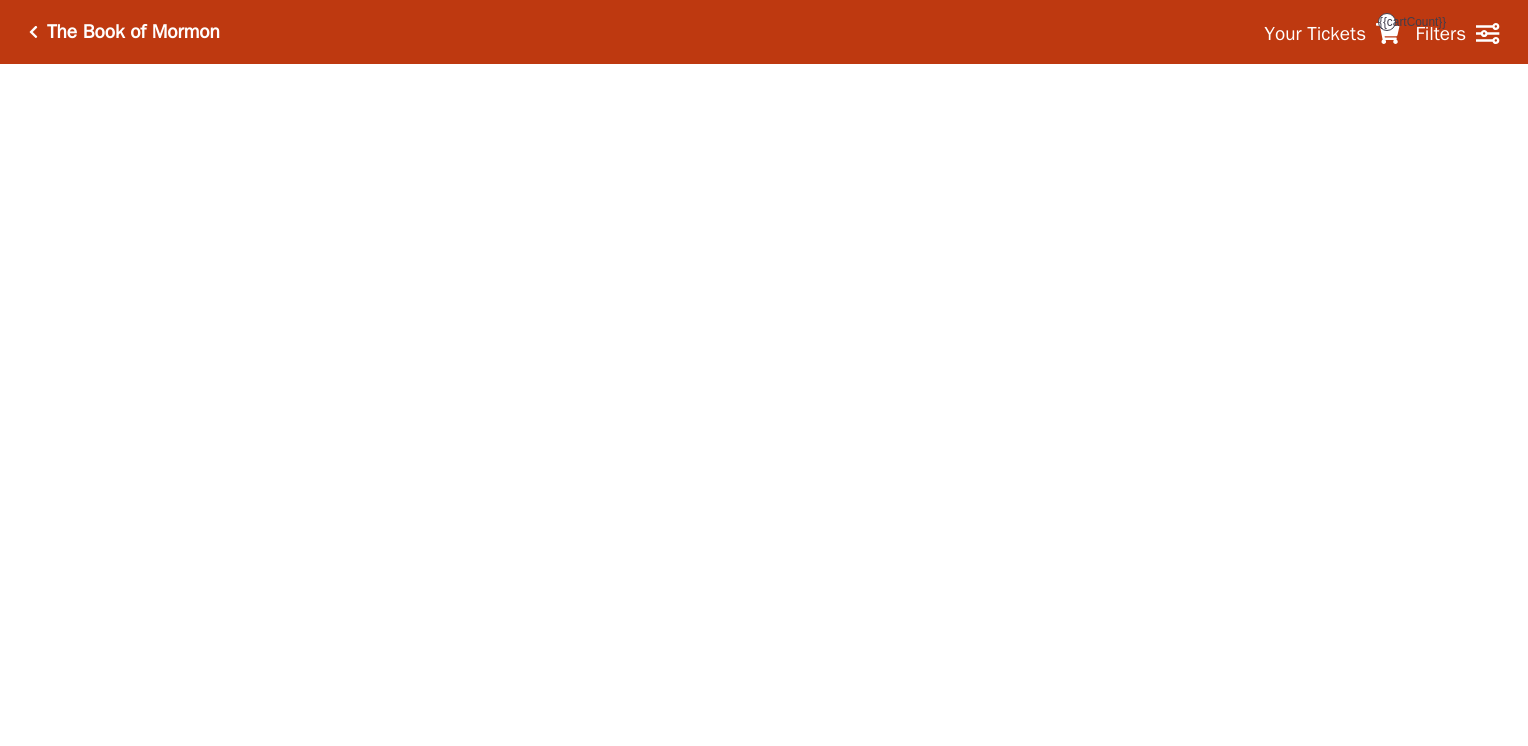 scroll, scrollTop: 0, scrollLeft: 0, axis: both 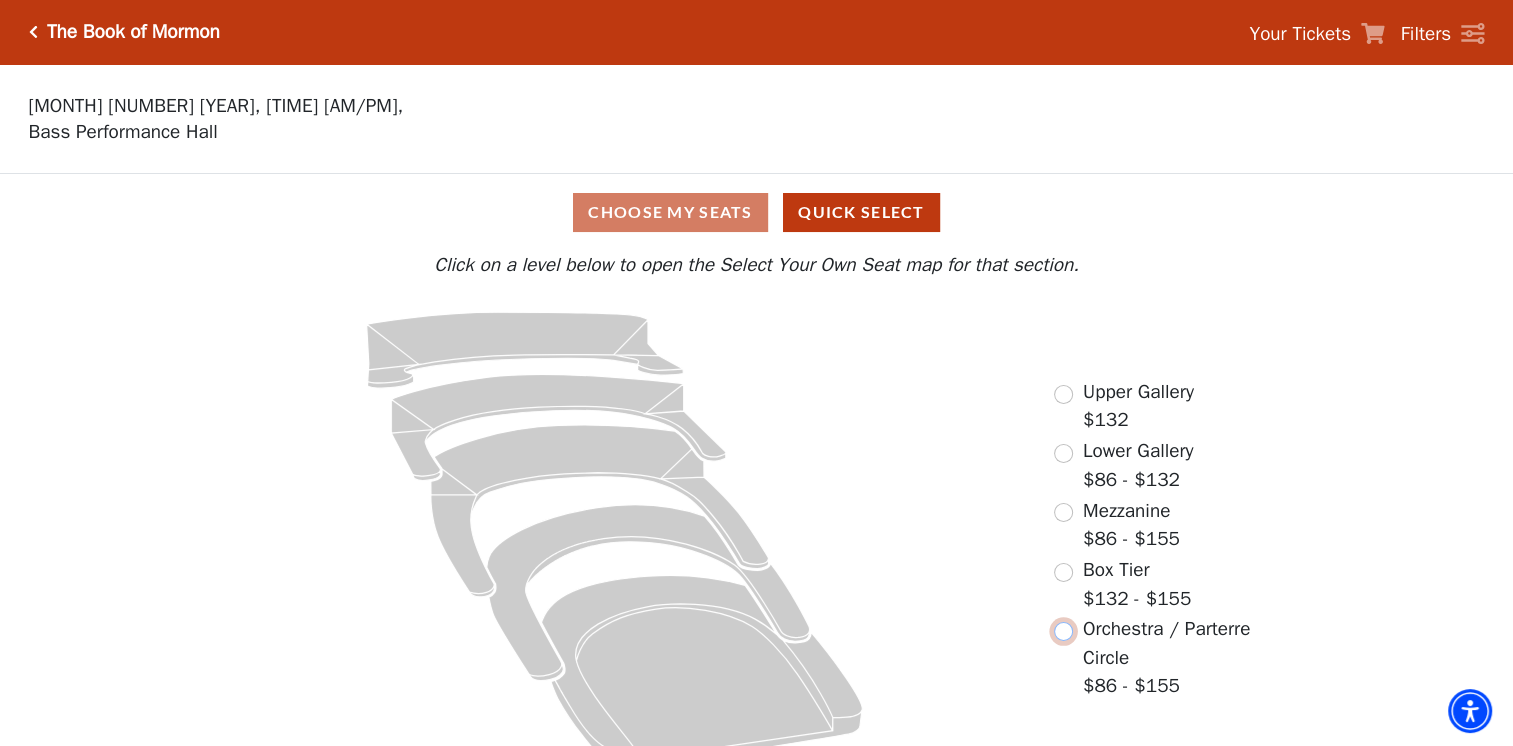 click at bounding box center [1063, 631] 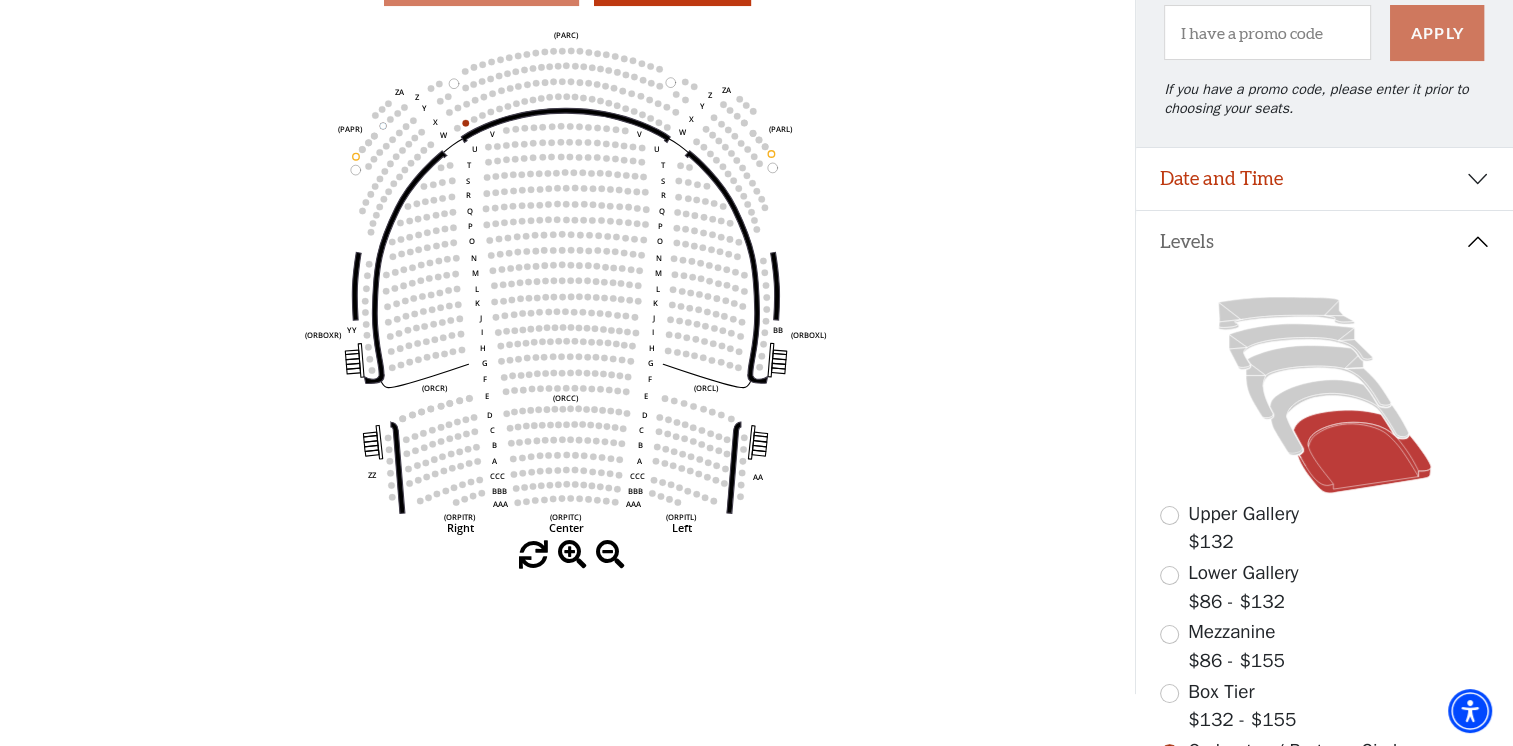 scroll, scrollTop: 292, scrollLeft: 0, axis: vertical 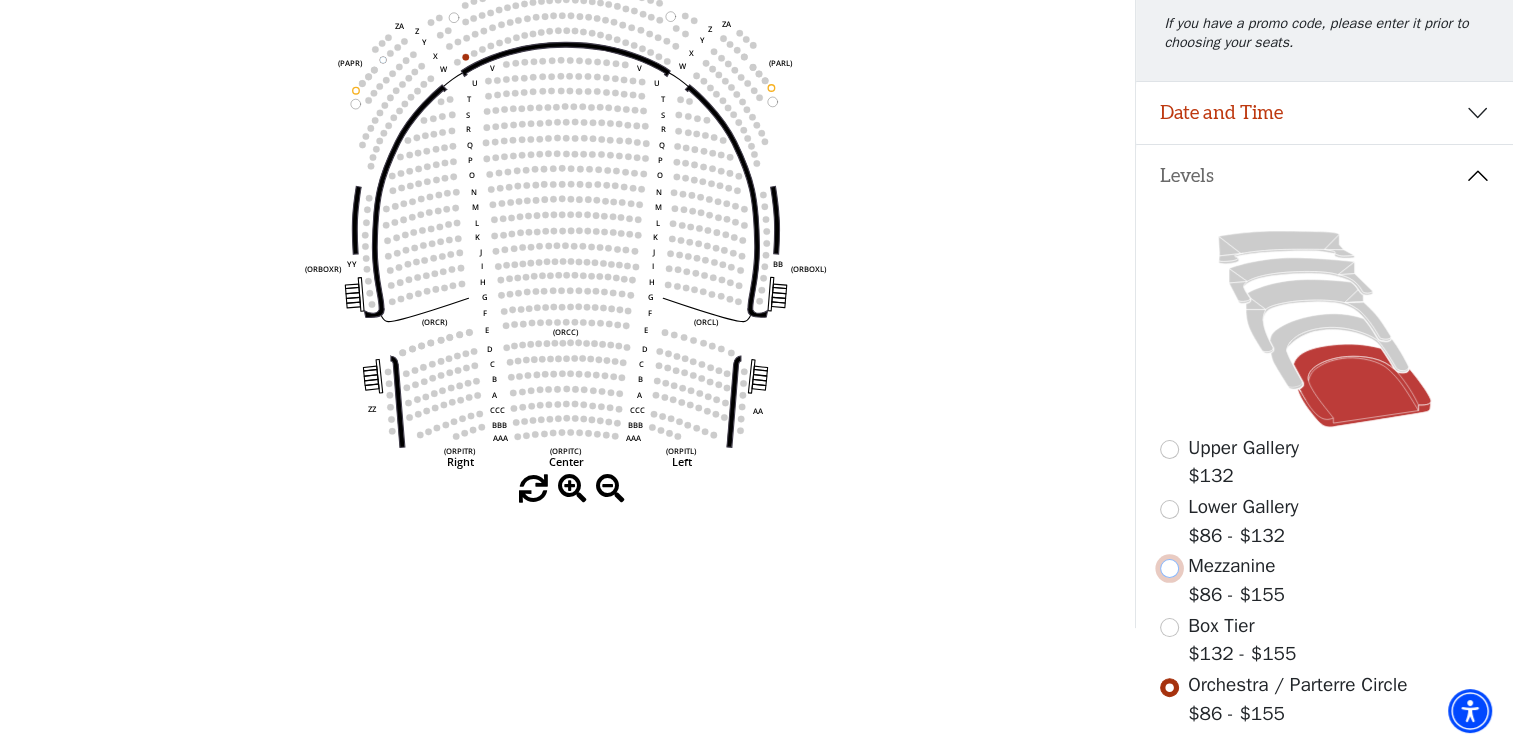 click at bounding box center (1169, 568) 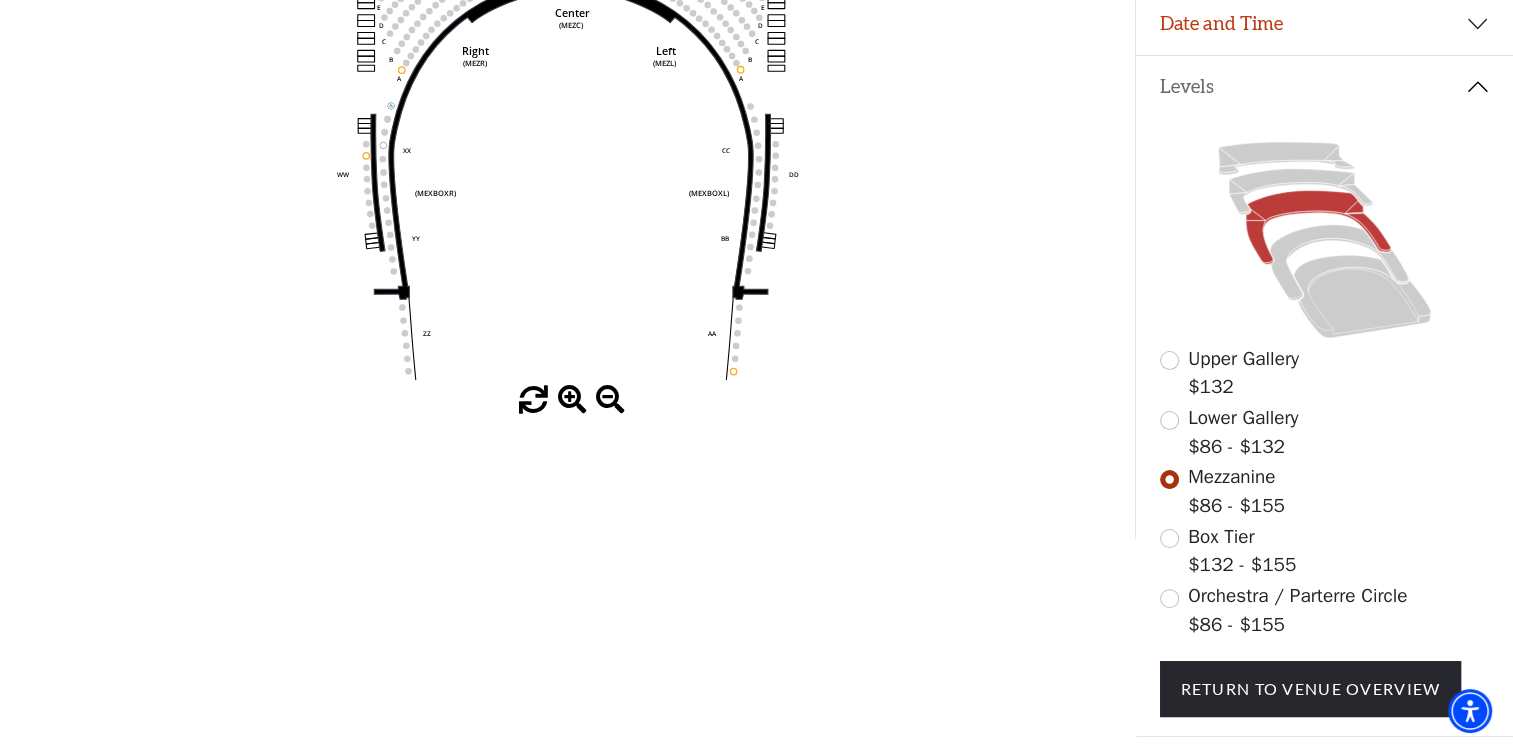 scroll, scrollTop: 392, scrollLeft: 0, axis: vertical 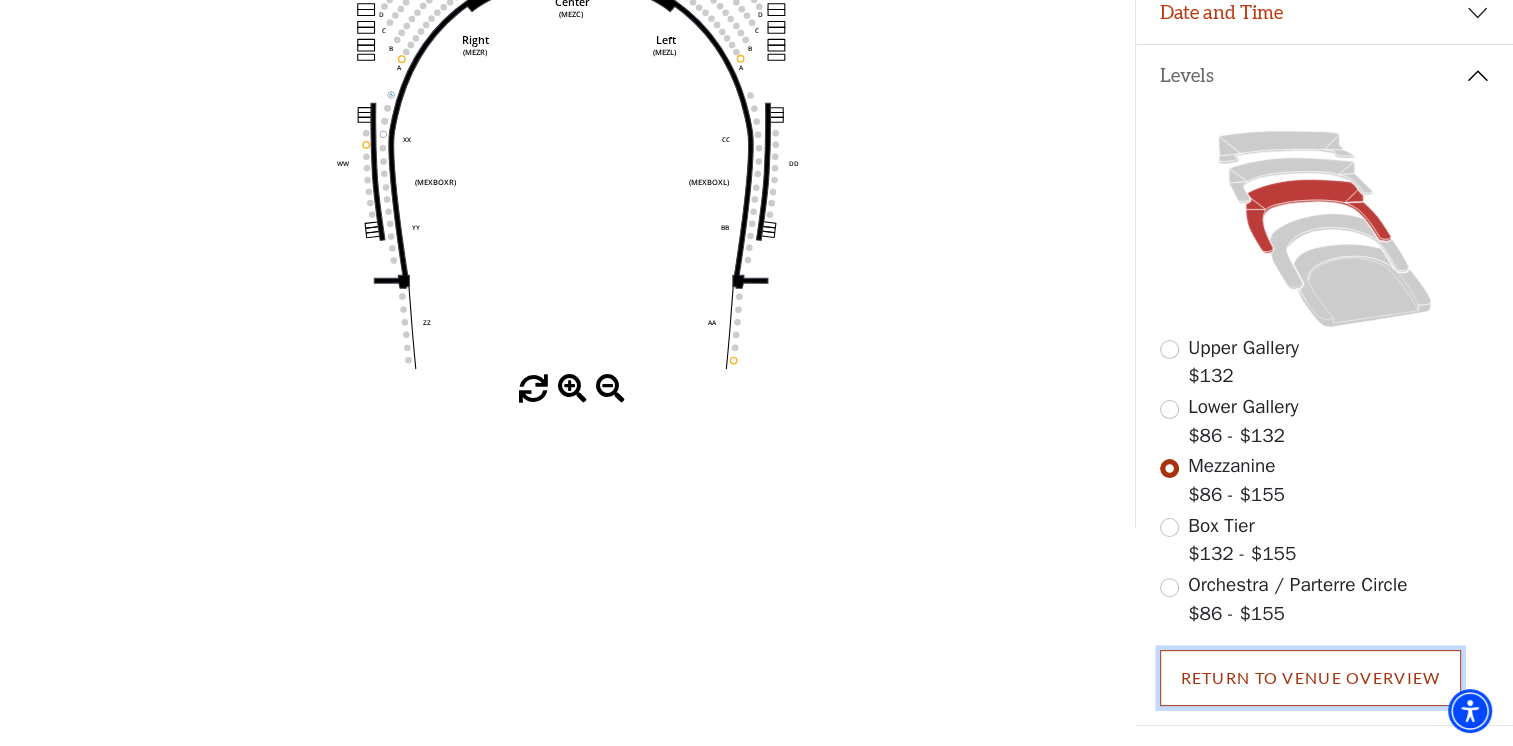 click on "Return To Venue Overview" at bounding box center [1311, 678] 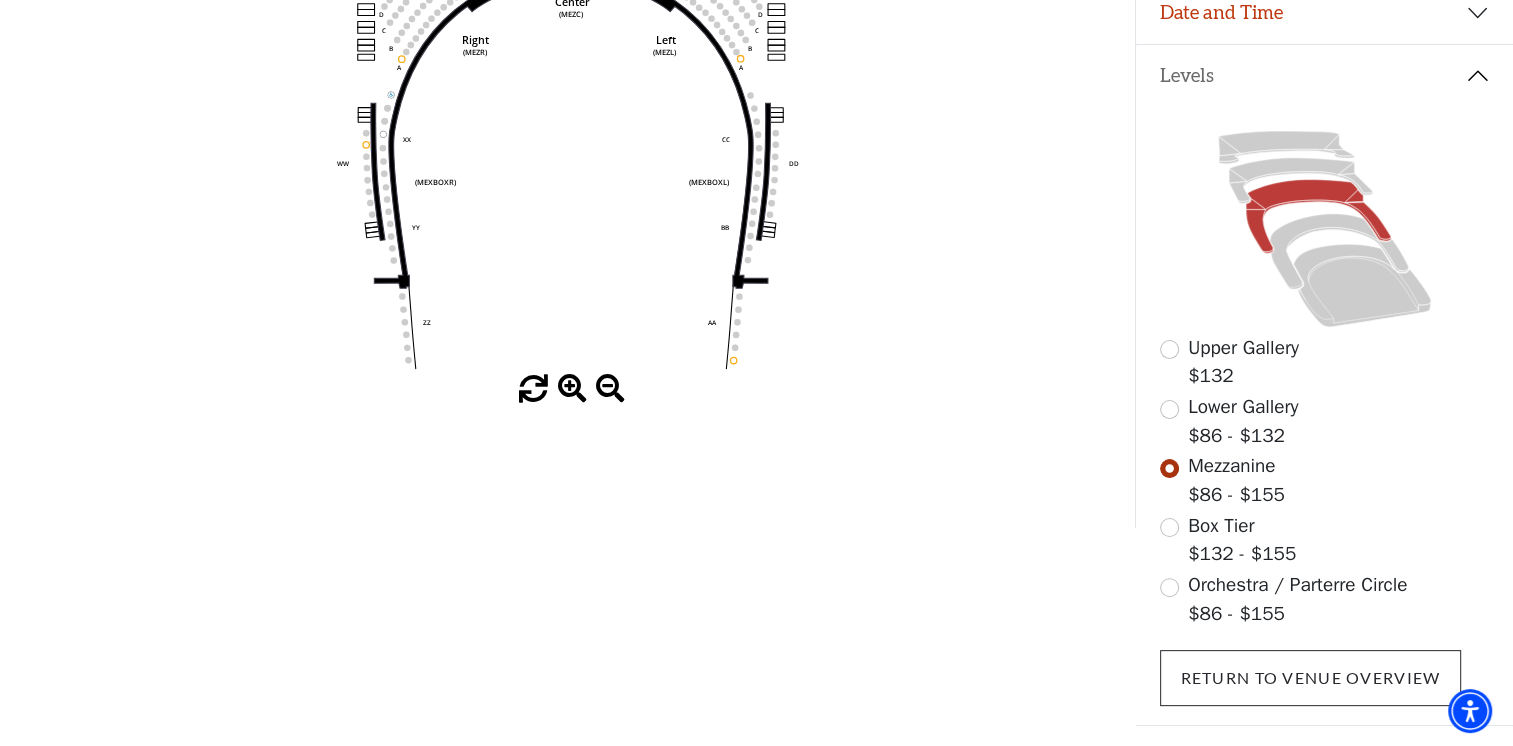 scroll, scrollTop: 35, scrollLeft: 0, axis: vertical 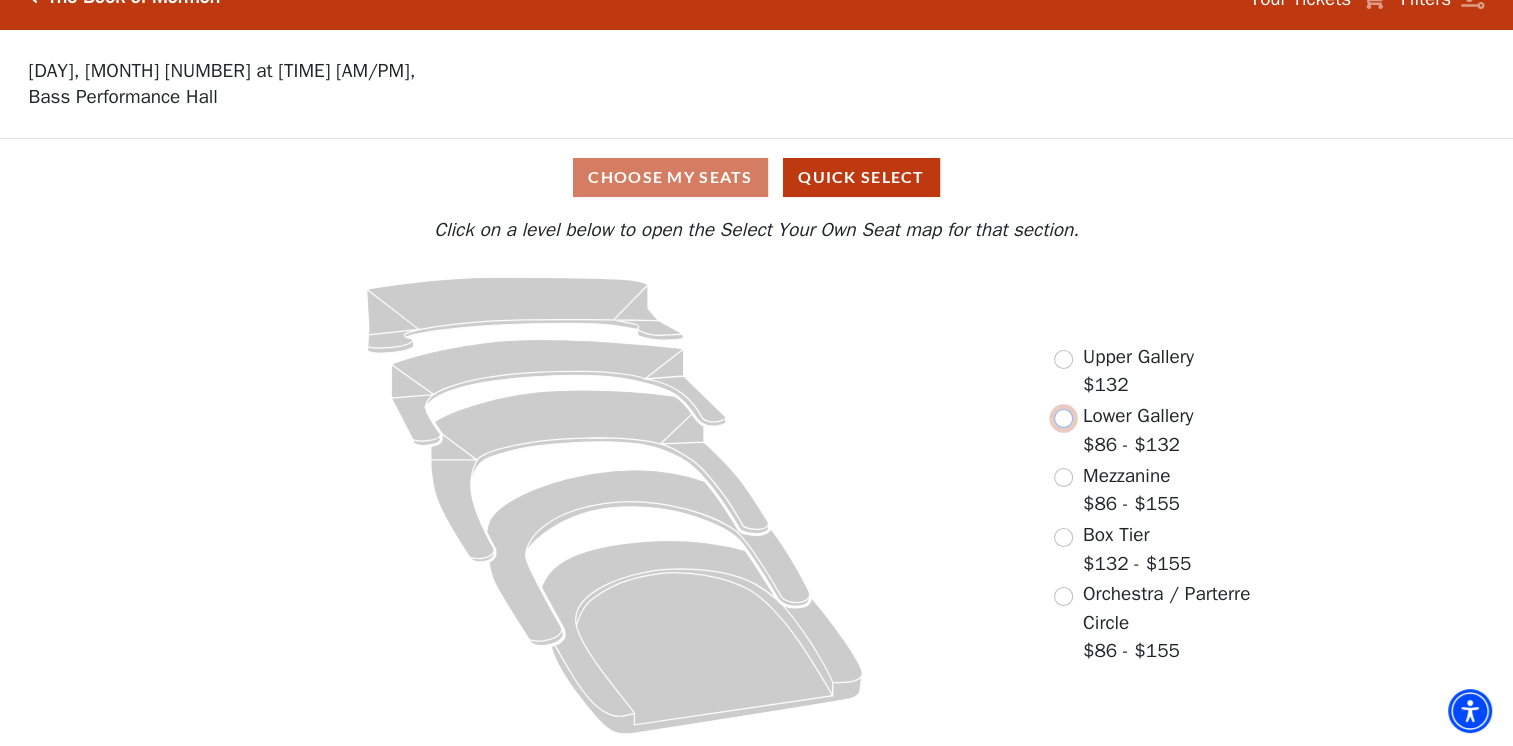 click at bounding box center (1063, 418) 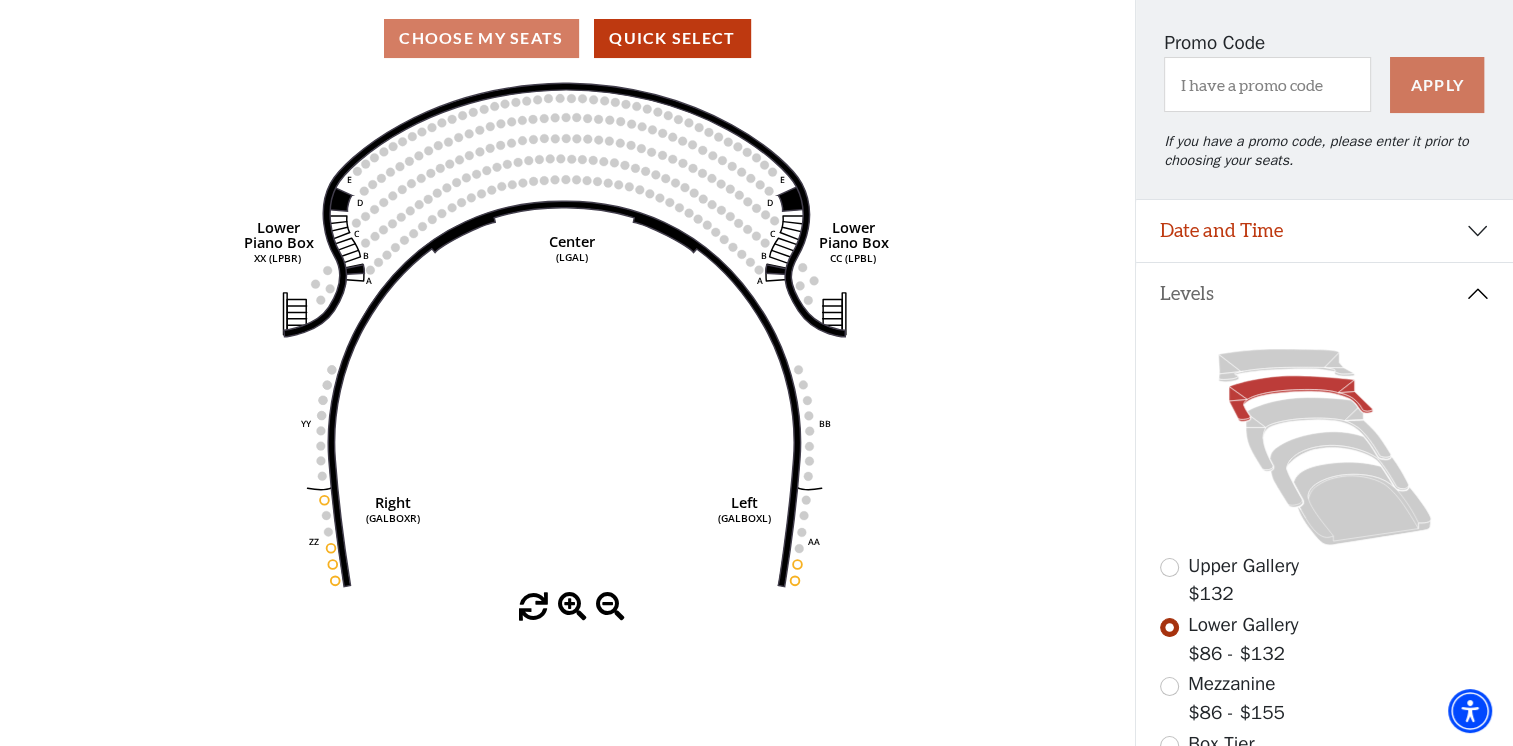 scroll, scrollTop: 292, scrollLeft: 0, axis: vertical 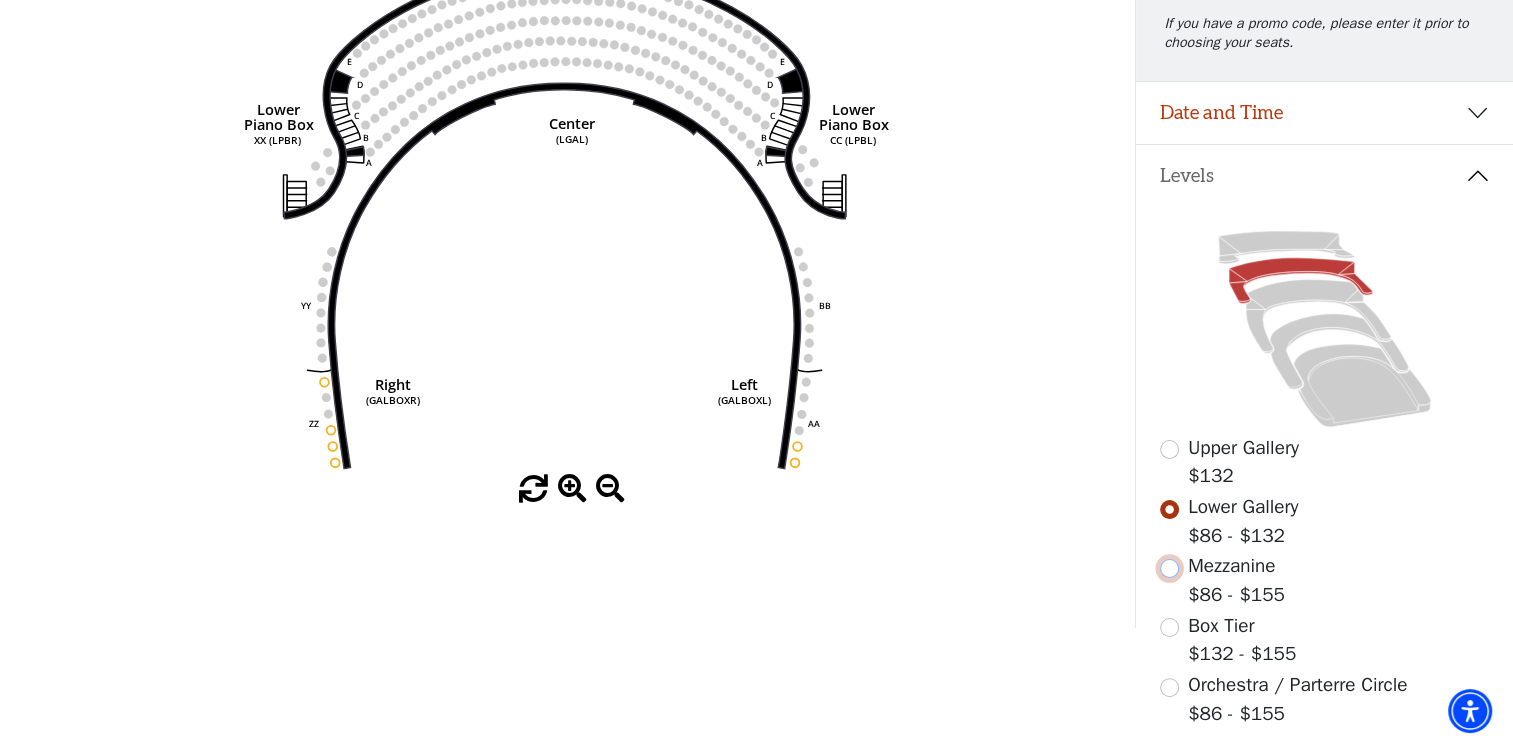 click at bounding box center (1169, 568) 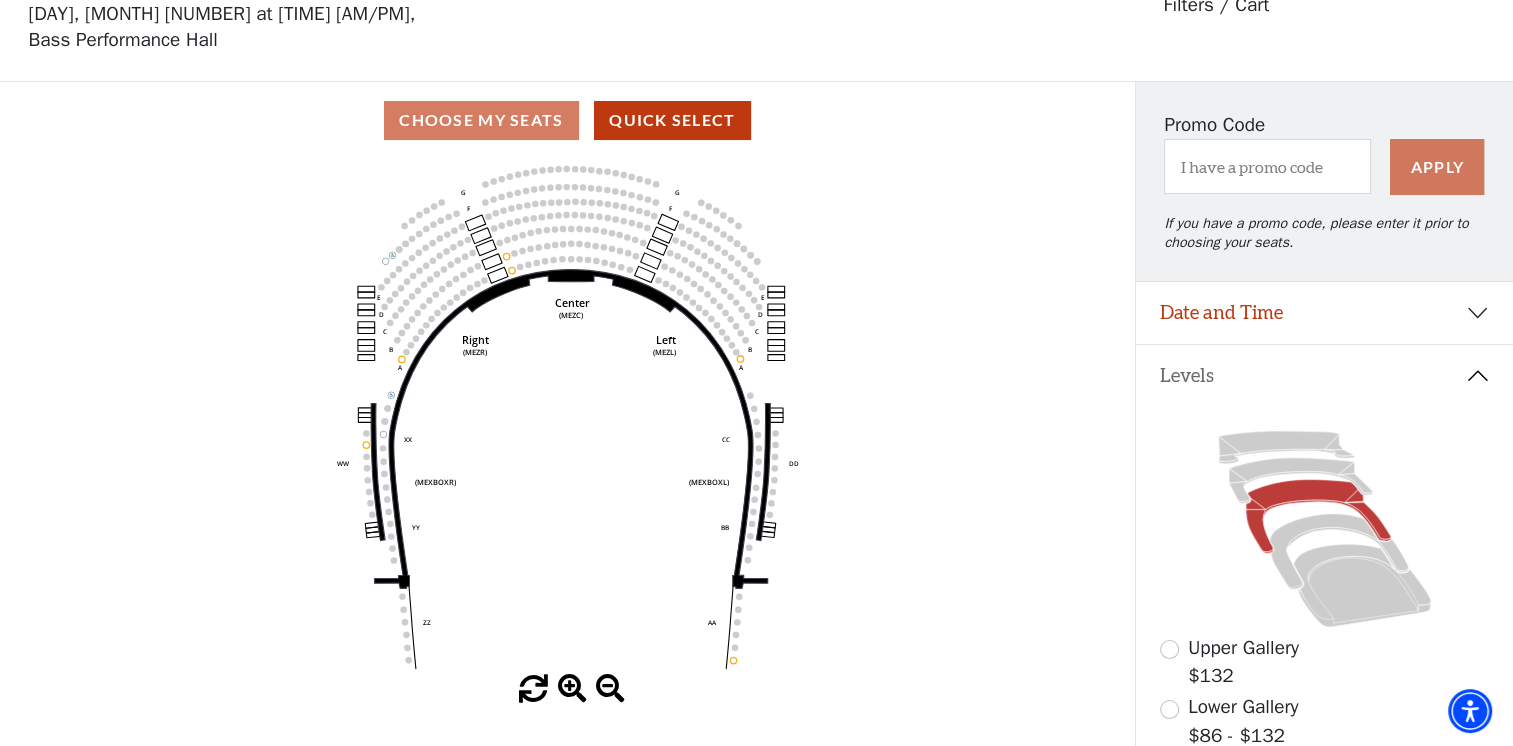 scroll, scrollTop: 292, scrollLeft: 0, axis: vertical 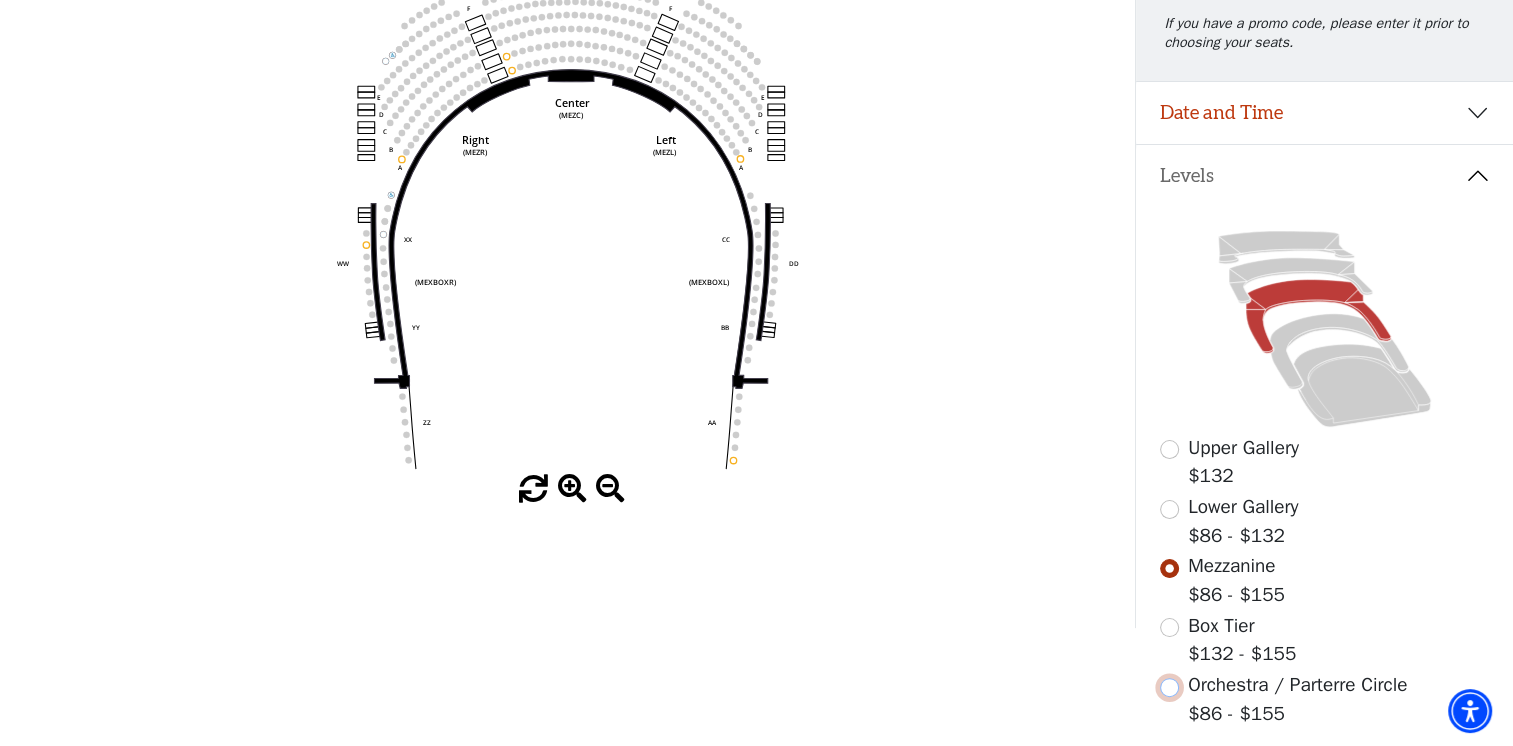 click at bounding box center (1169, 687) 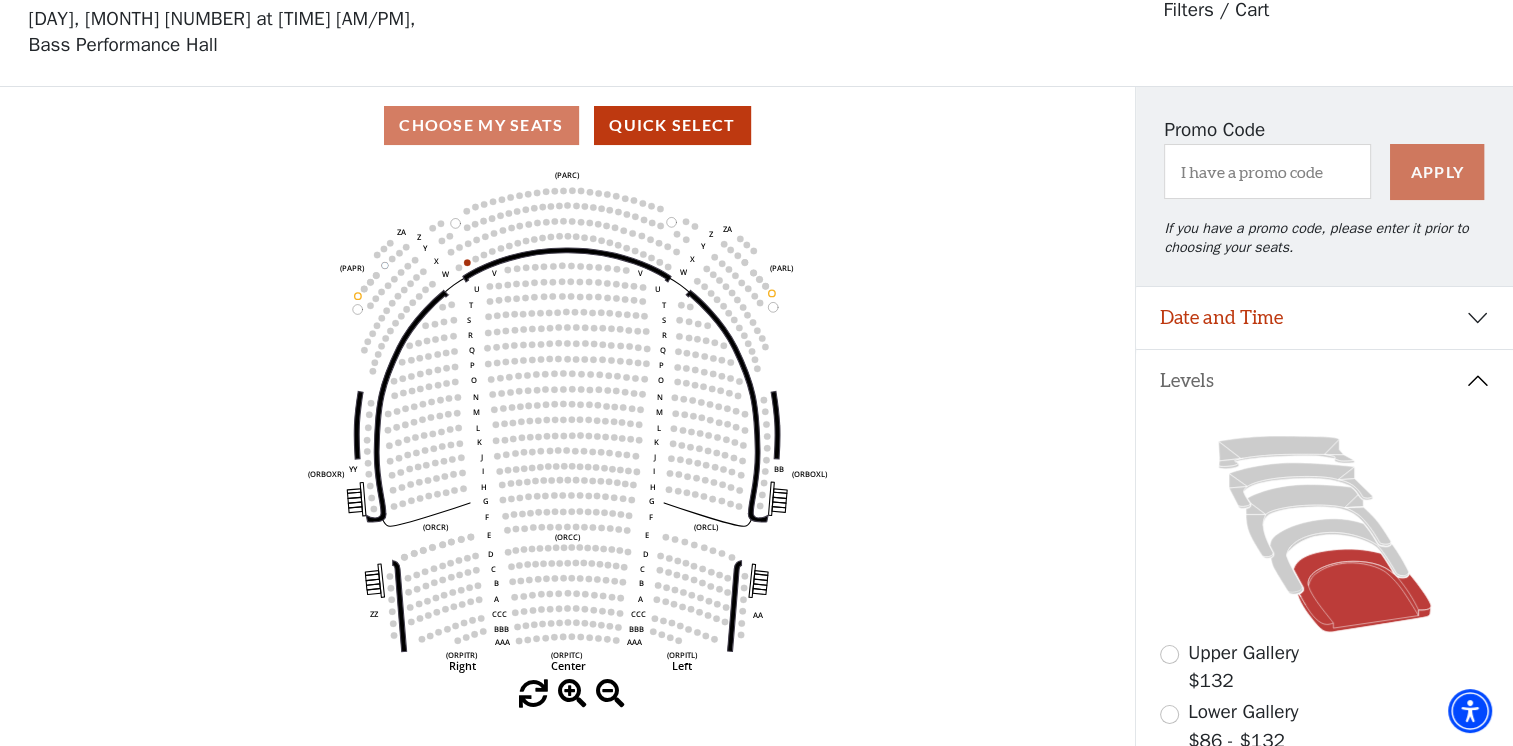 scroll, scrollTop: 92, scrollLeft: 0, axis: vertical 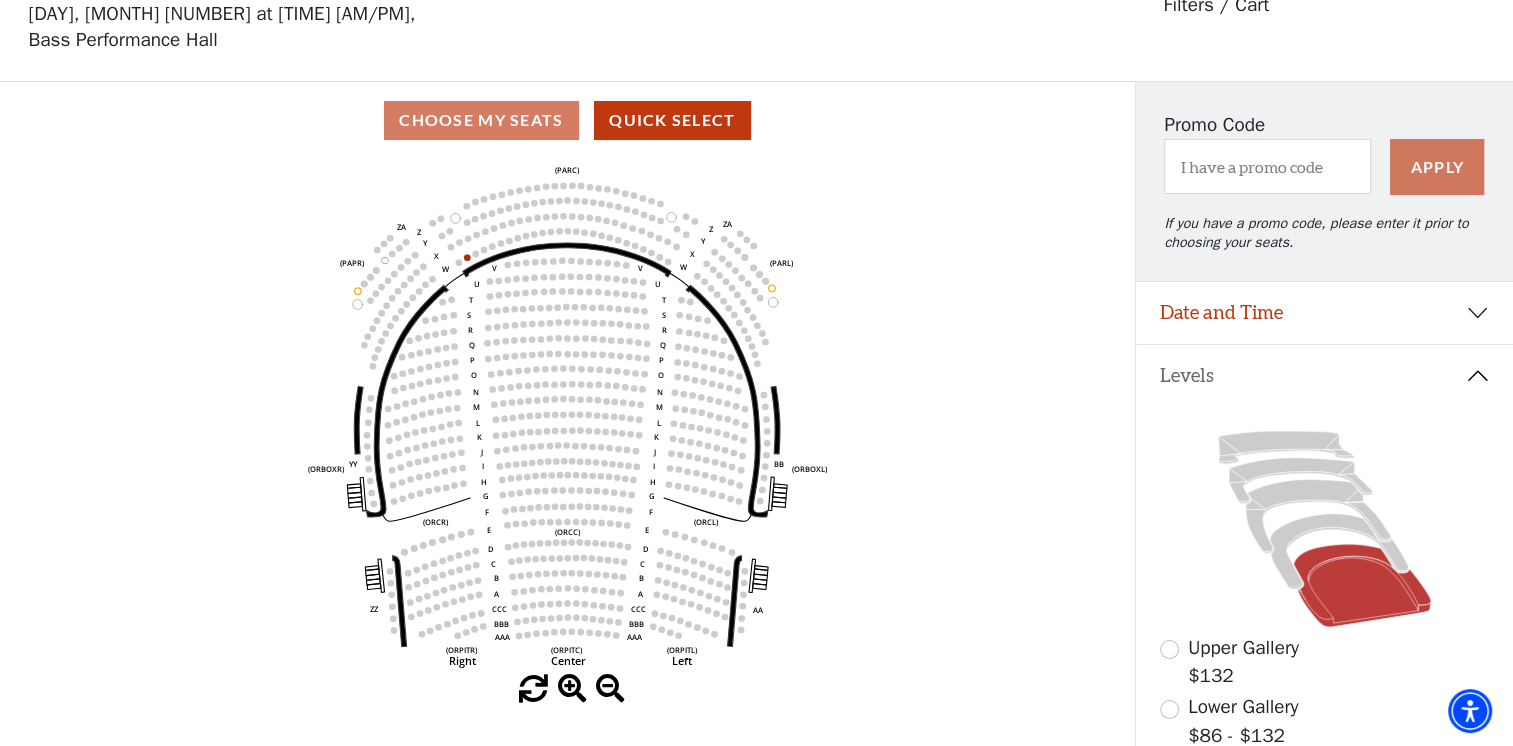 click on "Choose My Seats
Quick Select" at bounding box center (567, 120) 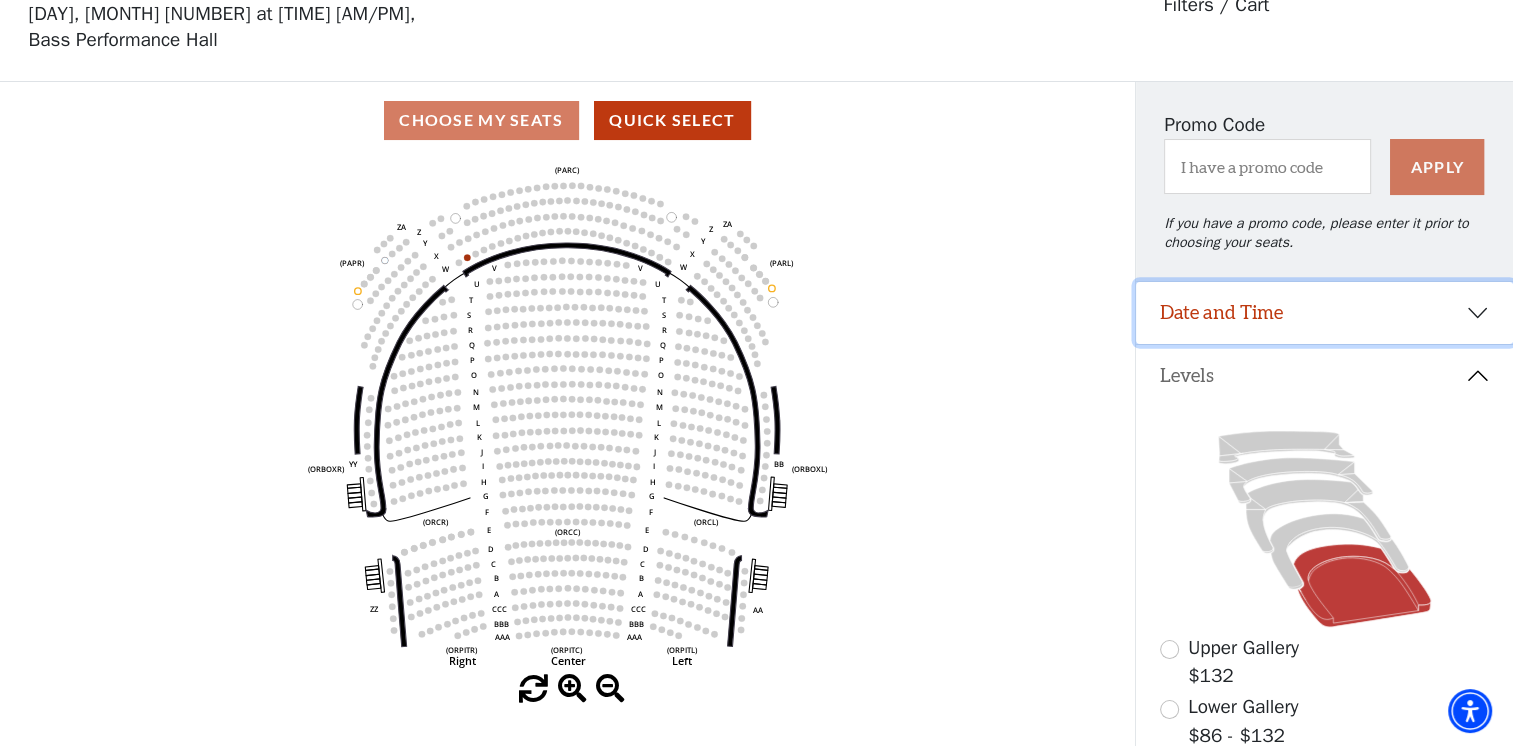 click on "Date and Time" at bounding box center [1324, 313] 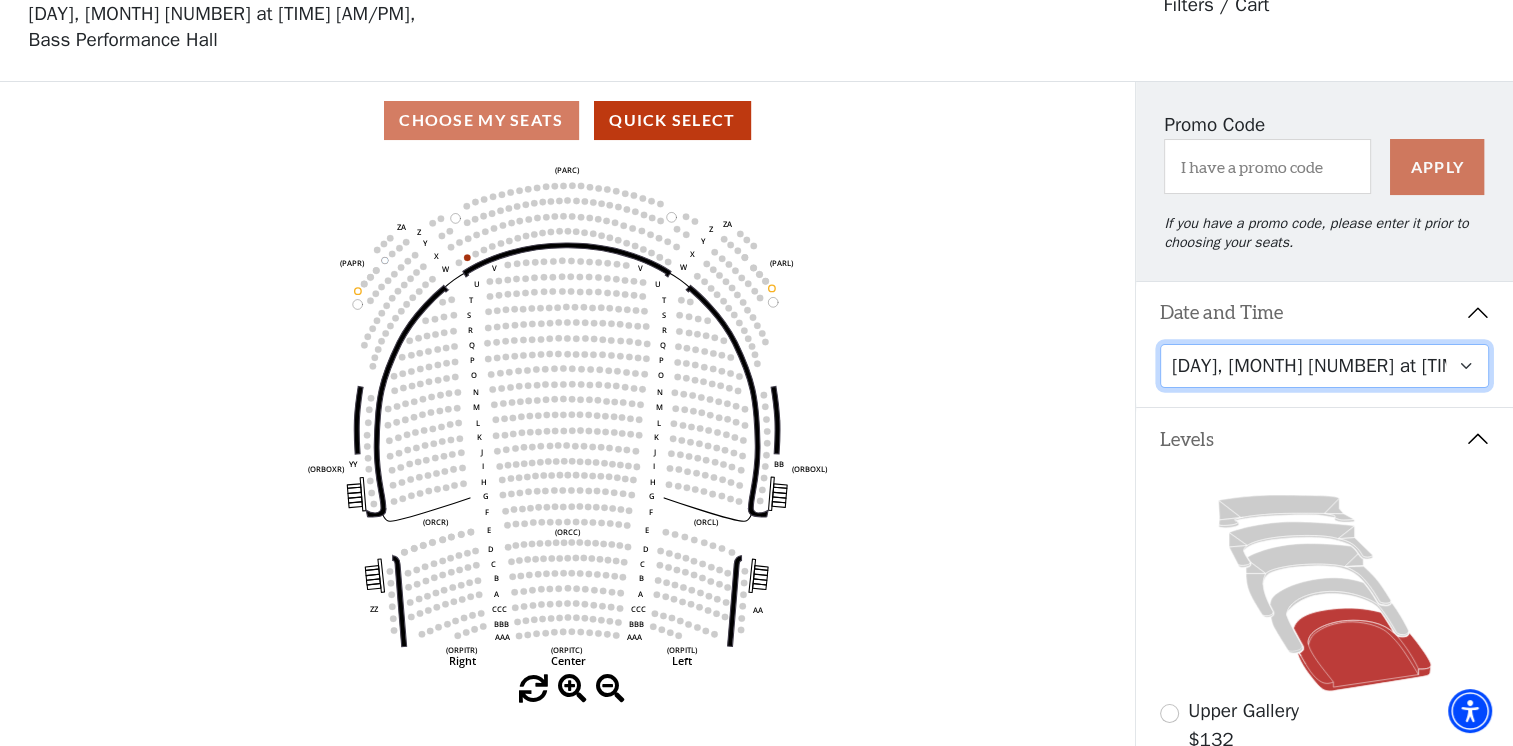 click on "Friday, August 8 at 7:30 PM Saturday, August 9 at 1:30 PM Saturday, August 9 at 7:30 PM Sunday, August 10 at 1:30 PM Sunday, August 10 at 6:30 PM" at bounding box center (1325, 366) 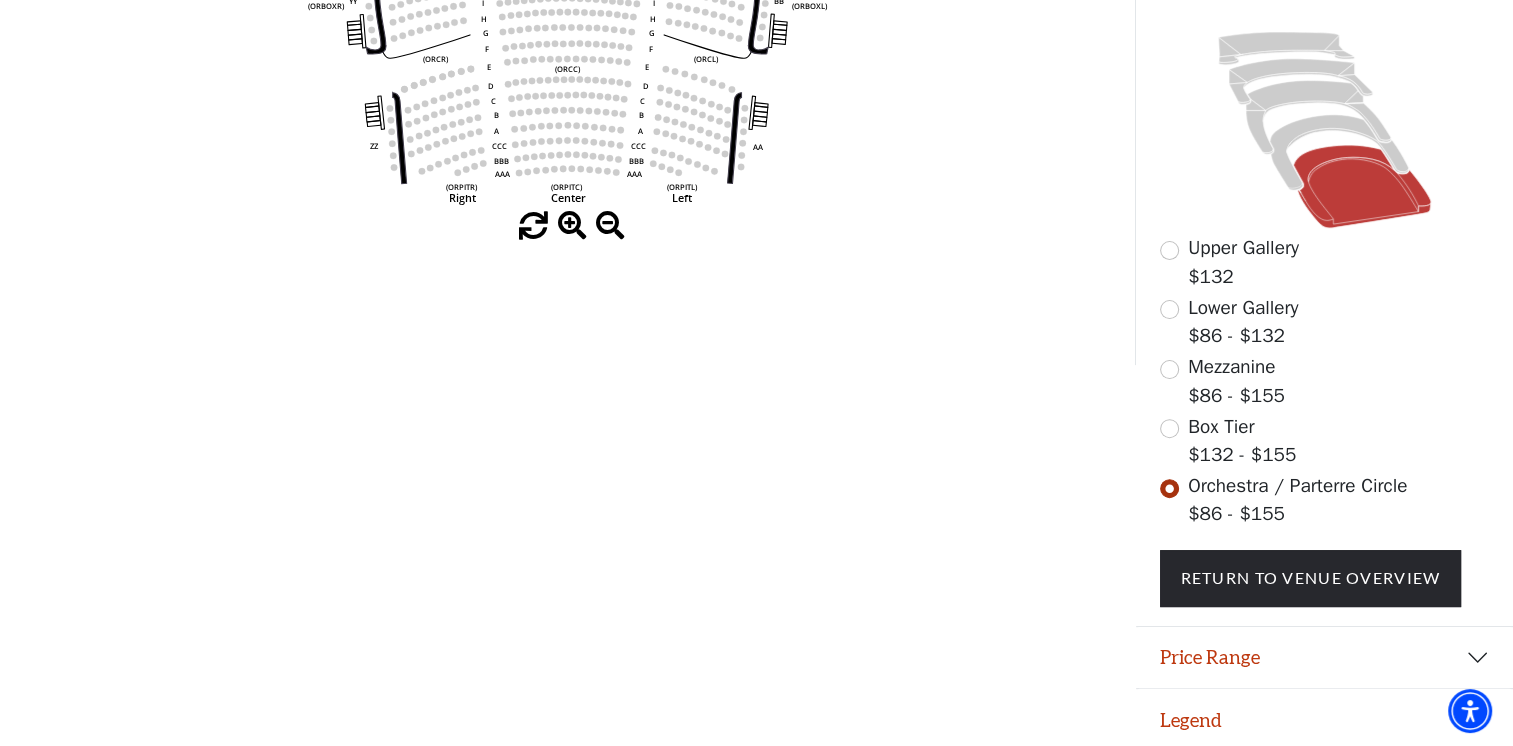 scroll, scrollTop: 556, scrollLeft: 0, axis: vertical 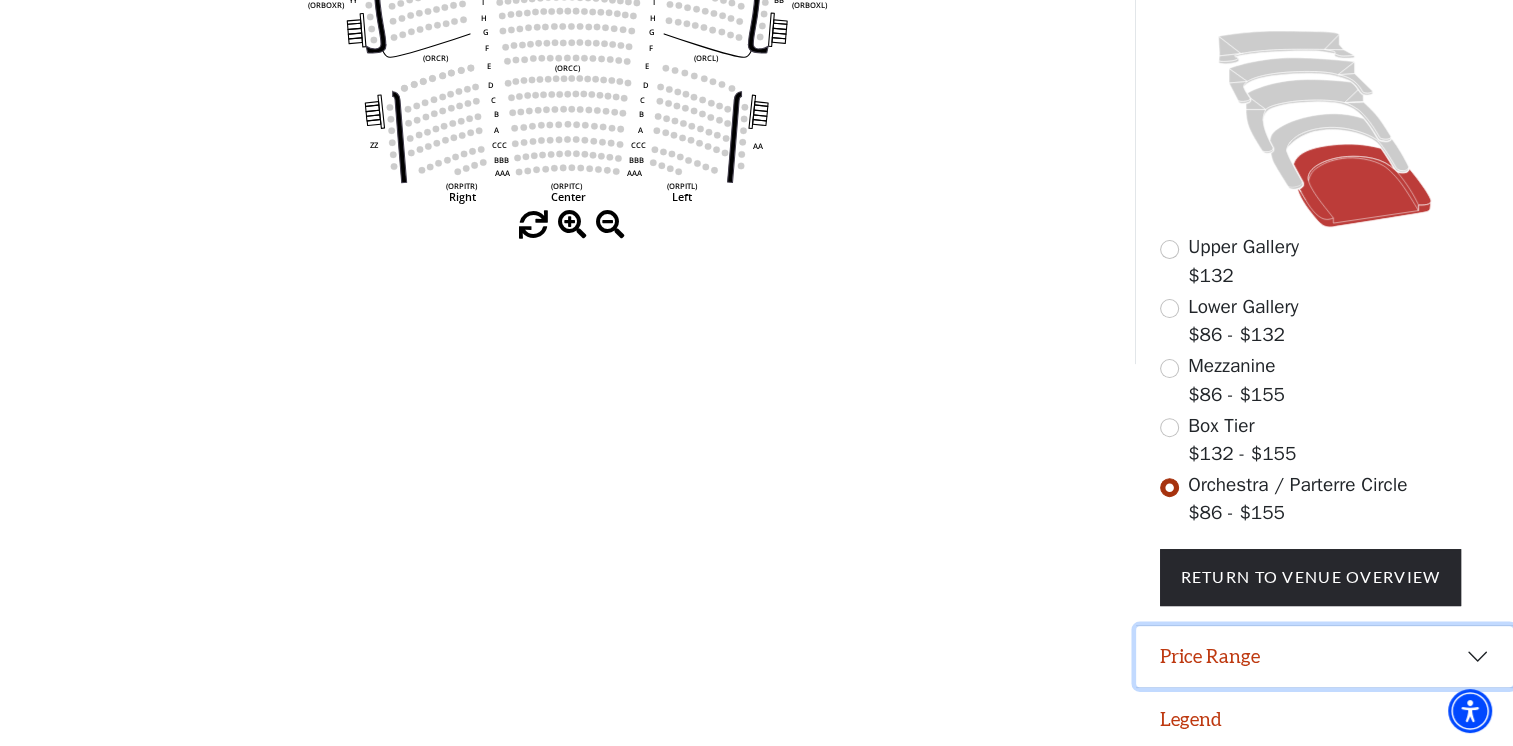 click on "Price Range" at bounding box center (1324, 657) 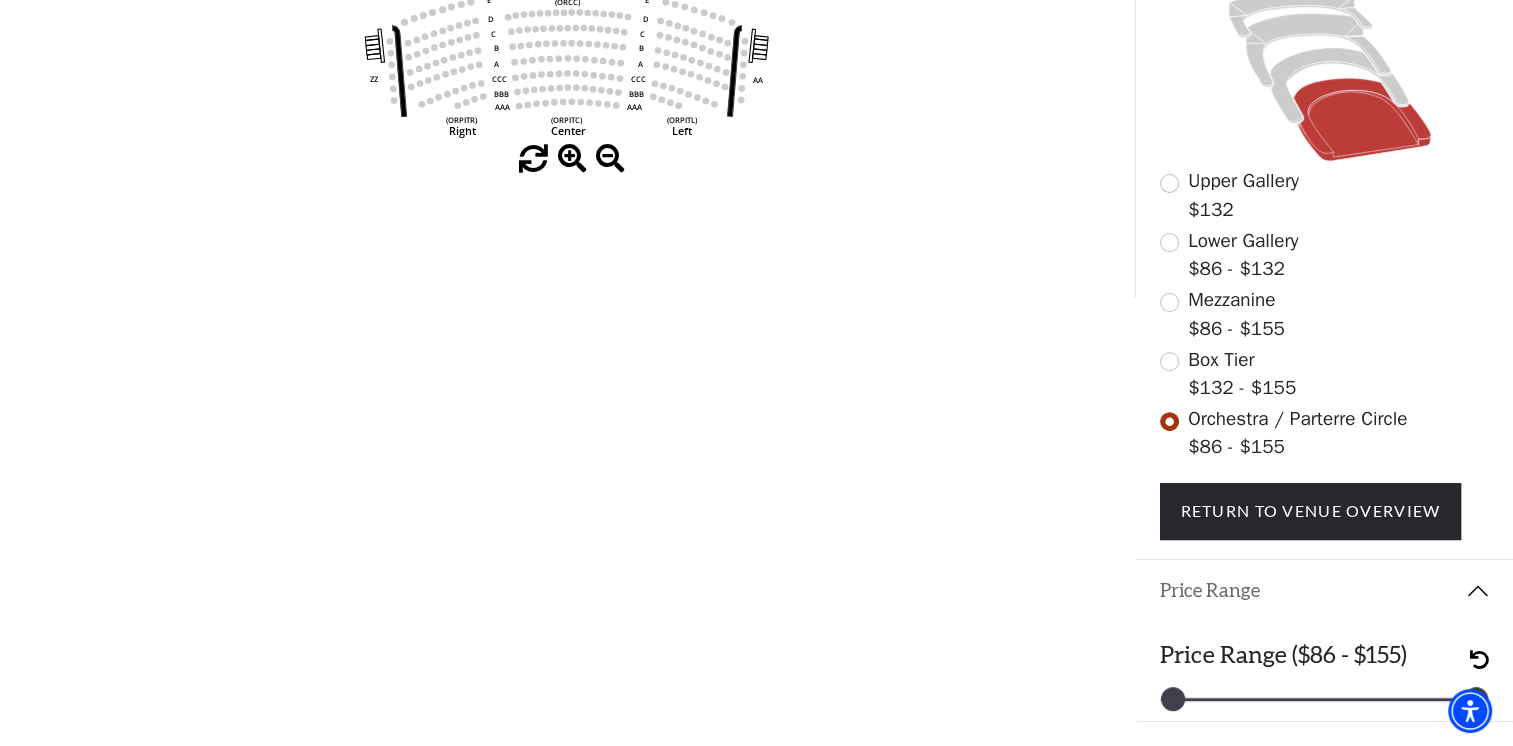 scroll, scrollTop: 656, scrollLeft: 0, axis: vertical 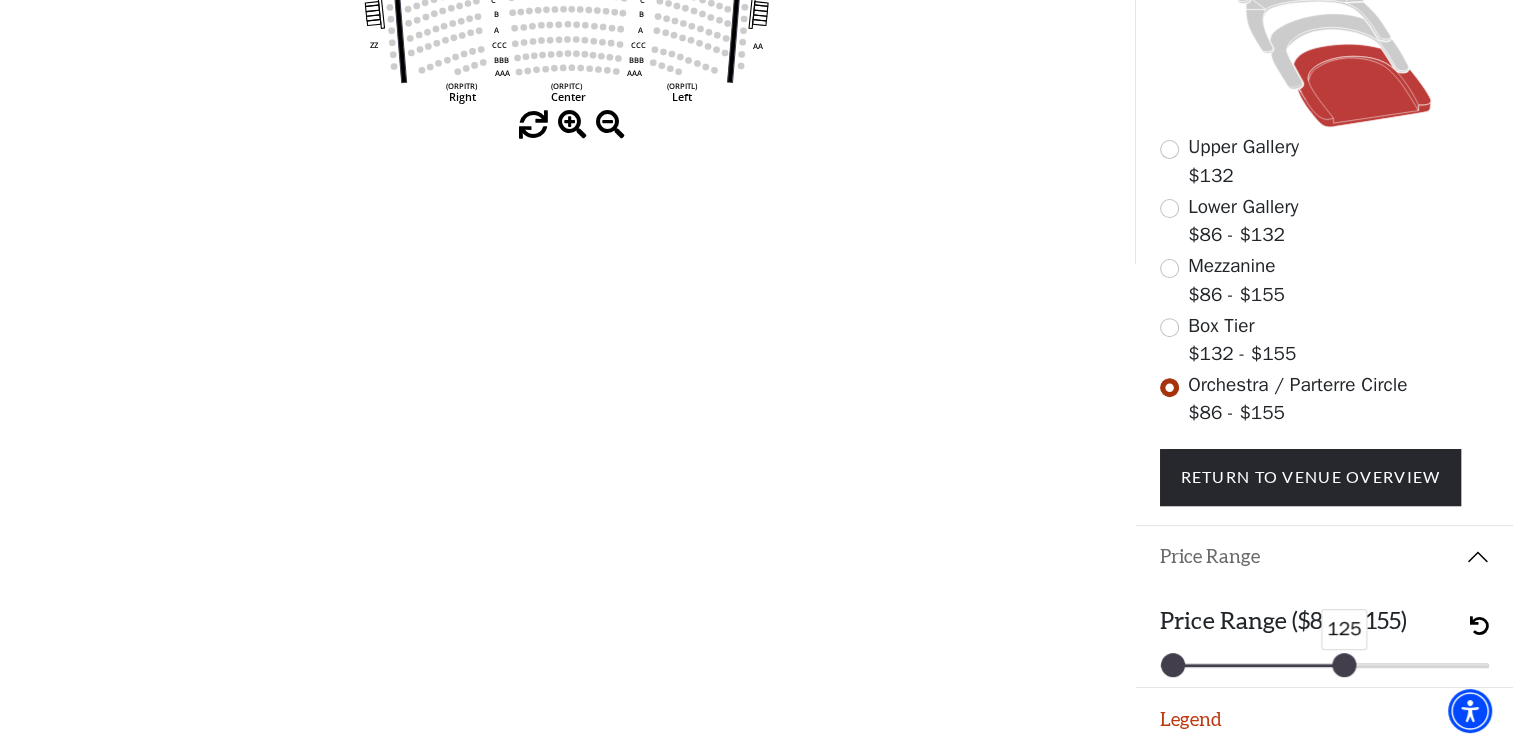 drag, startPoint x: 1482, startPoint y: 657, endPoint x: 1348, endPoint y: 670, distance: 134.62912 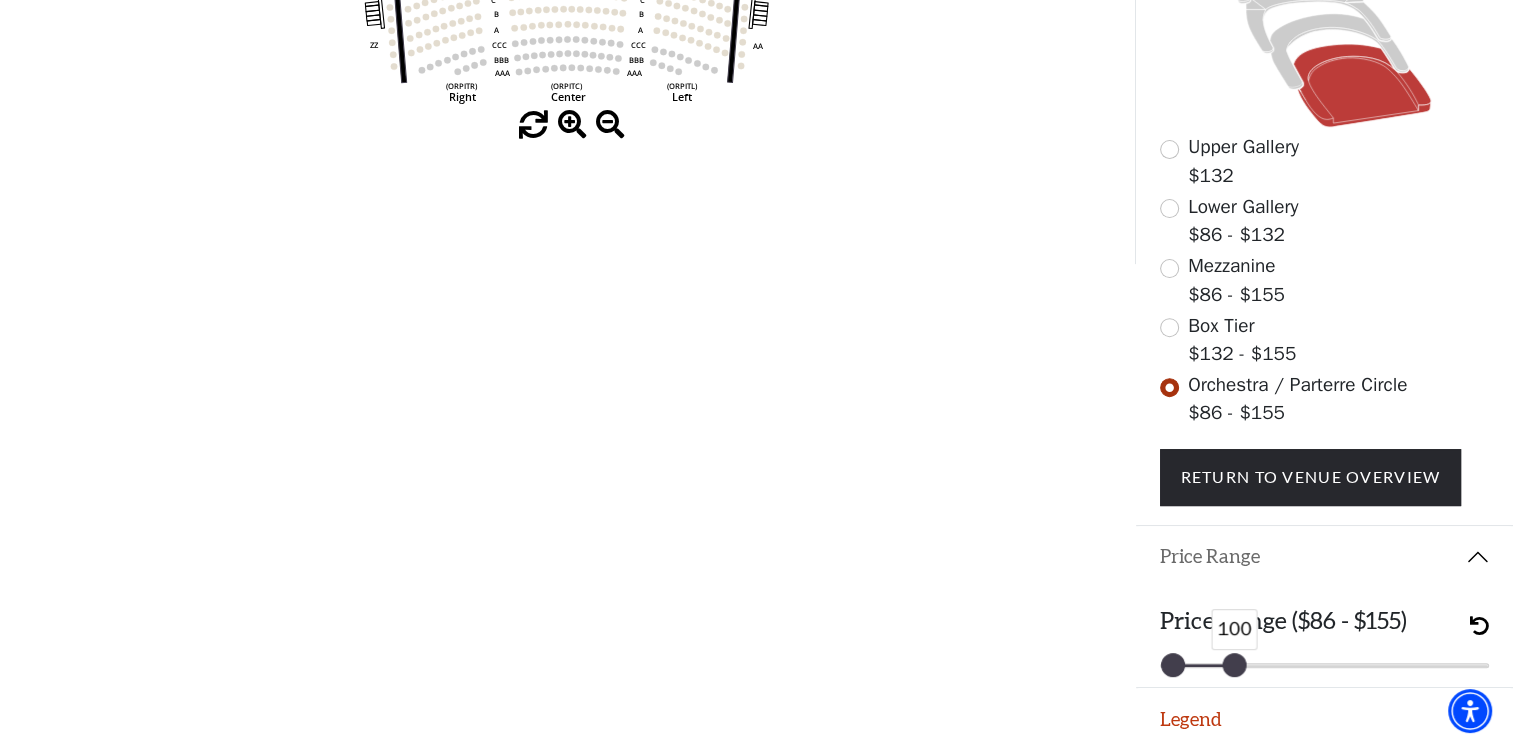 drag, startPoint x: 1344, startPoint y: 663, endPoint x: 1235, endPoint y: 673, distance: 109.457756 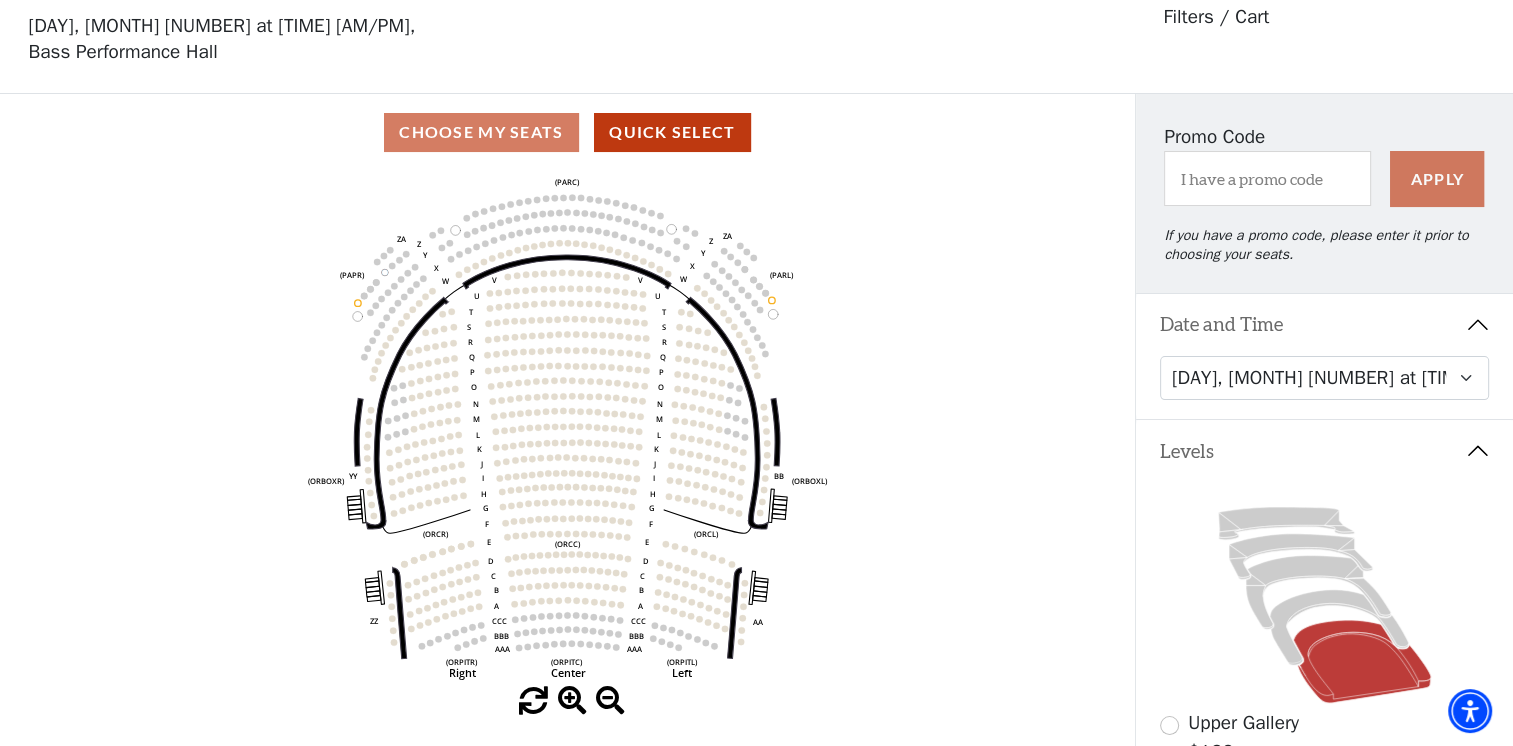 scroll, scrollTop: 0, scrollLeft: 0, axis: both 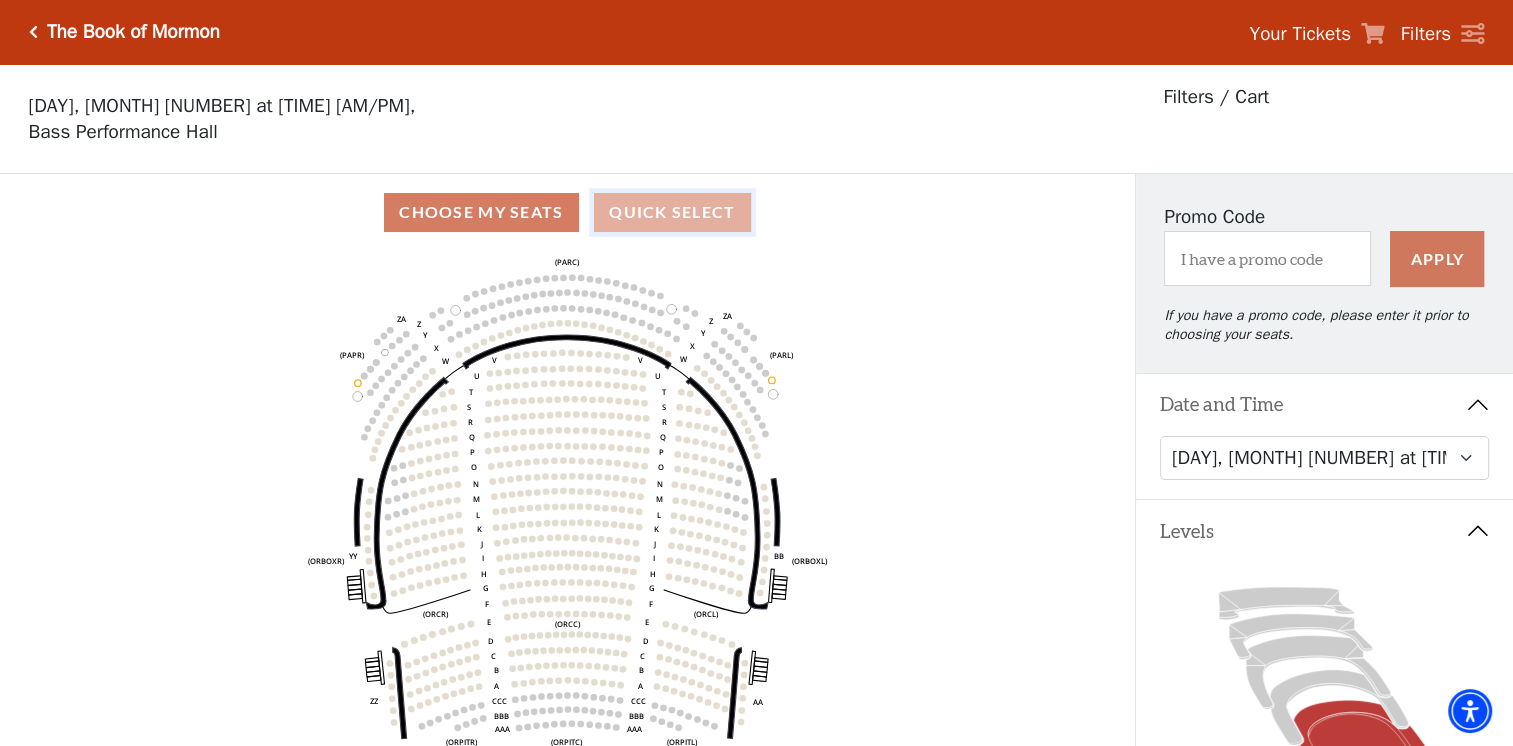 click on "Quick Select" at bounding box center [672, 212] 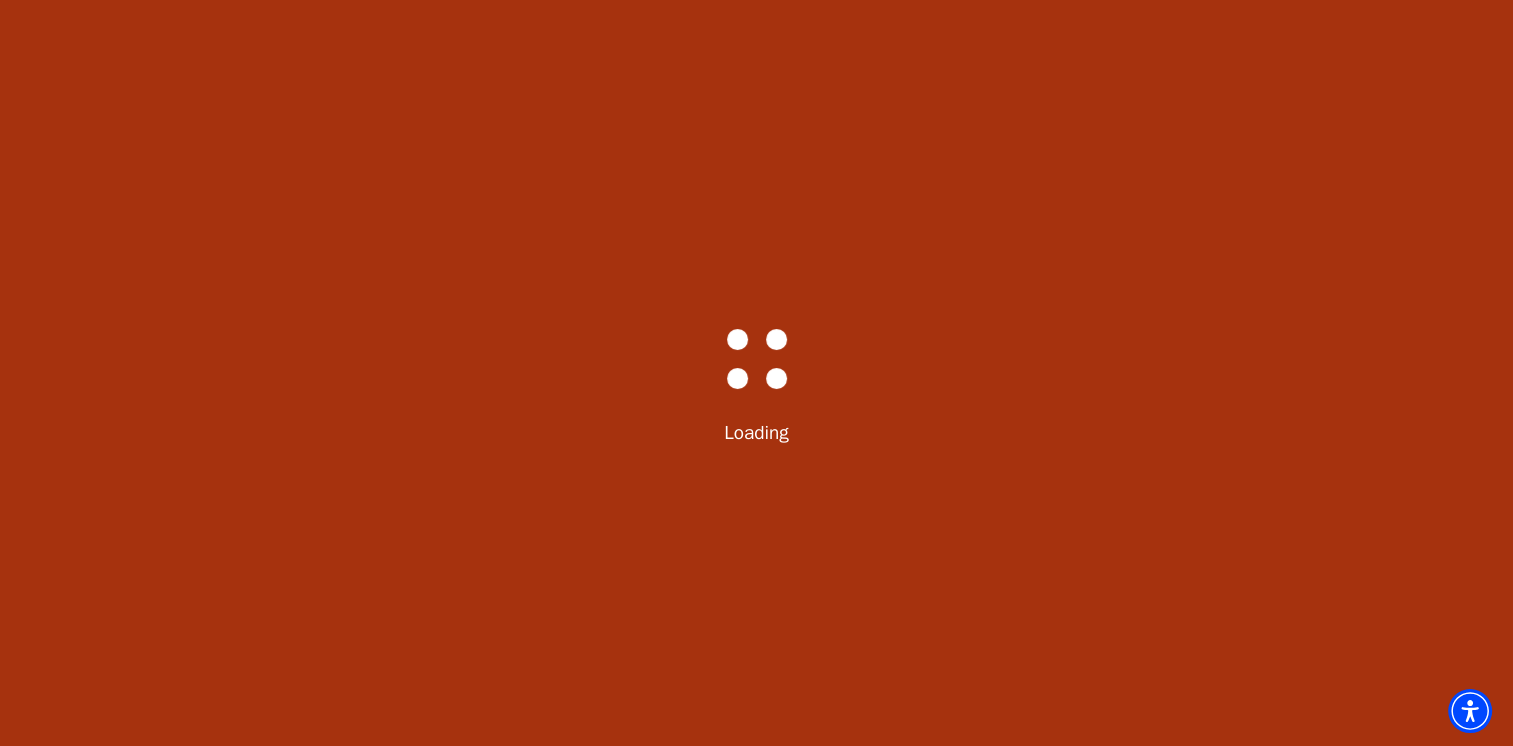 select on "6286" 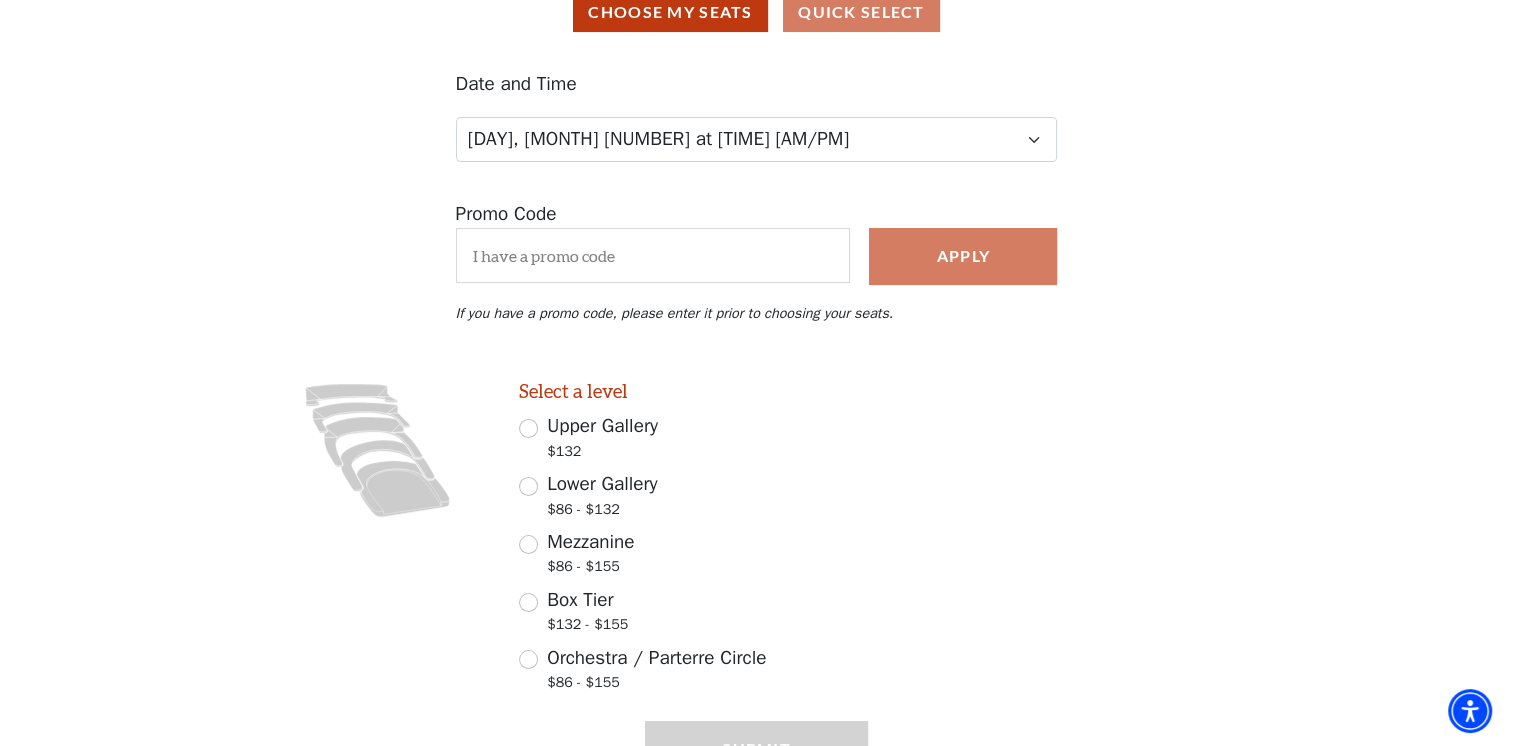 scroll, scrollTop: 304, scrollLeft: 0, axis: vertical 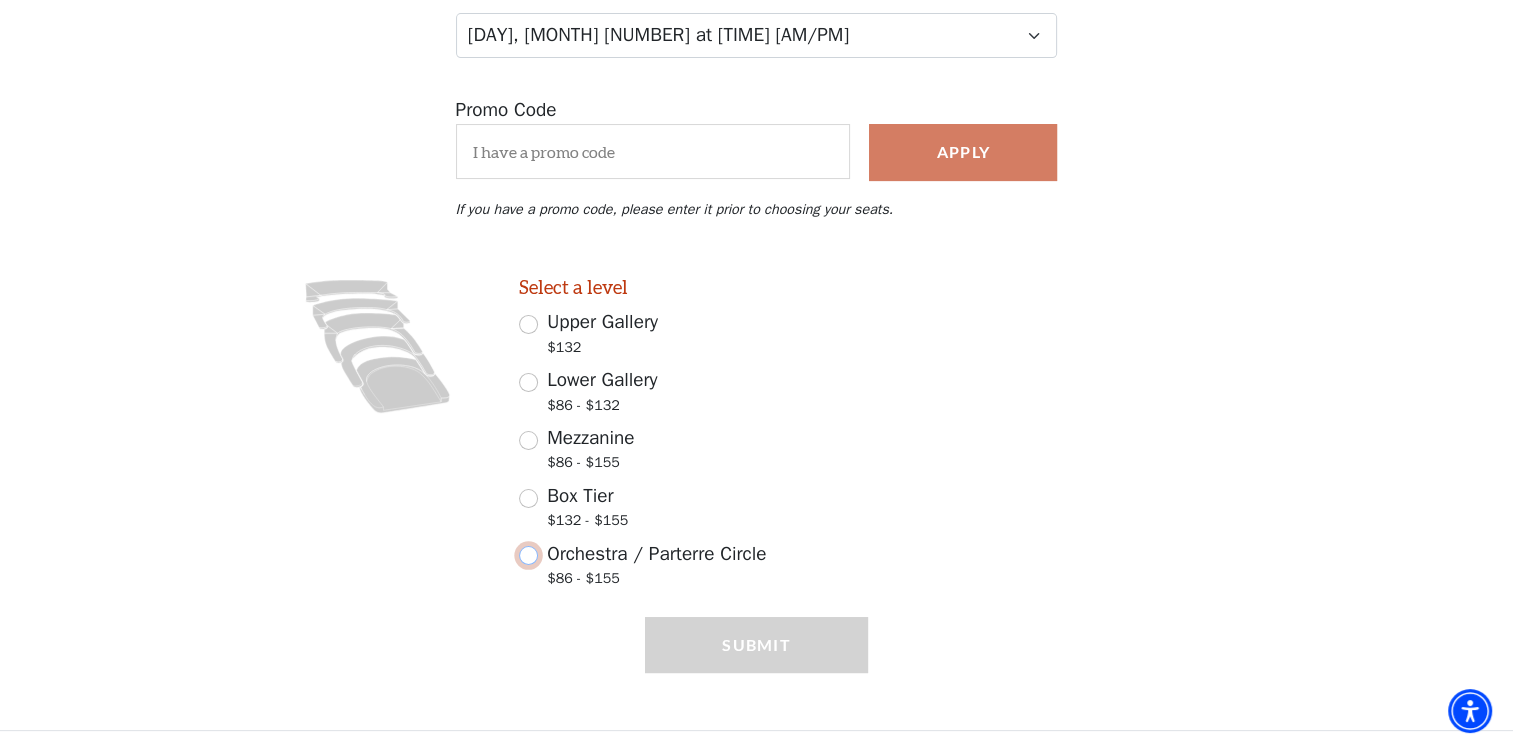 click on "Orchestra / Parterre Circle     $86 - $155" at bounding box center (528, 555) 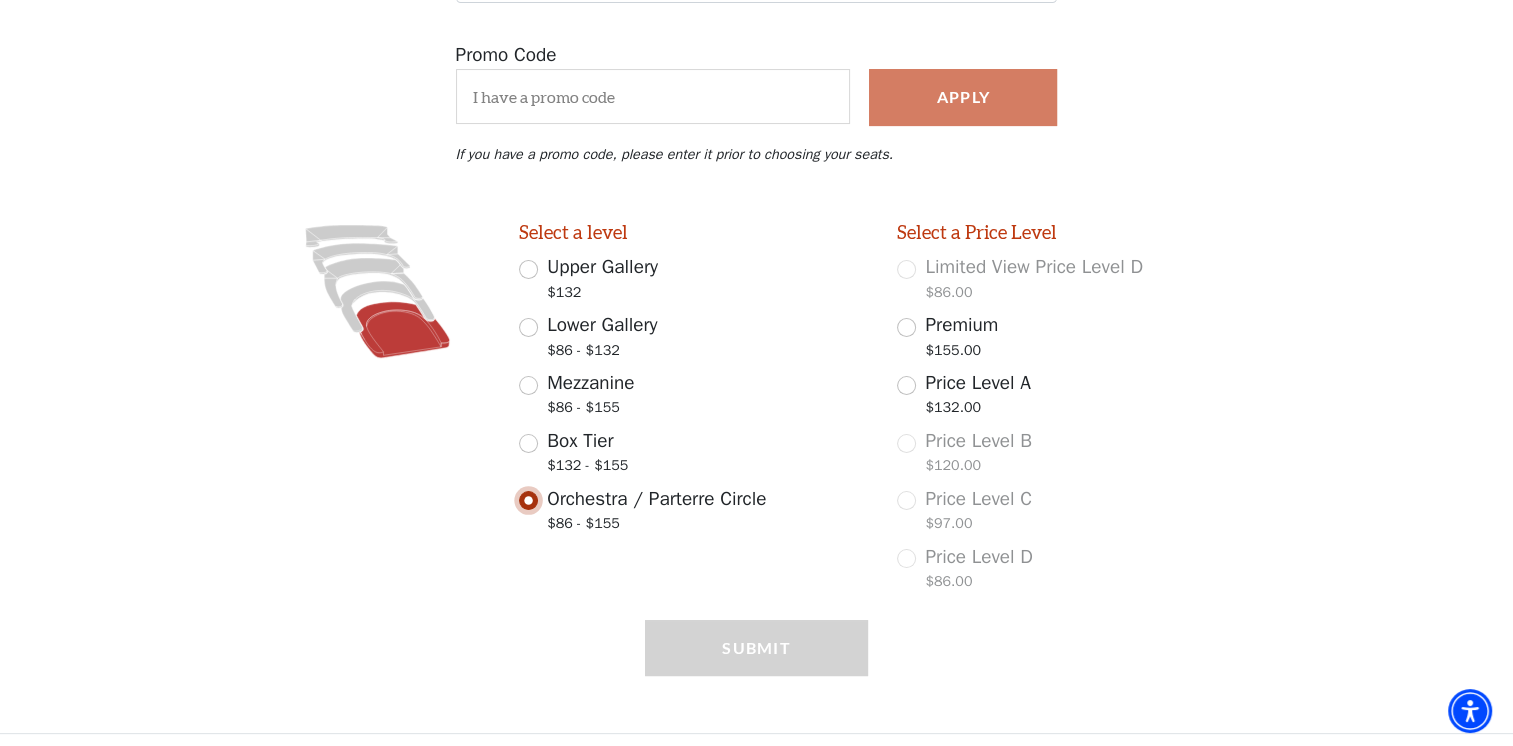 scroll, scrollTop: 362, scrollLeft: 0, axis: vertical 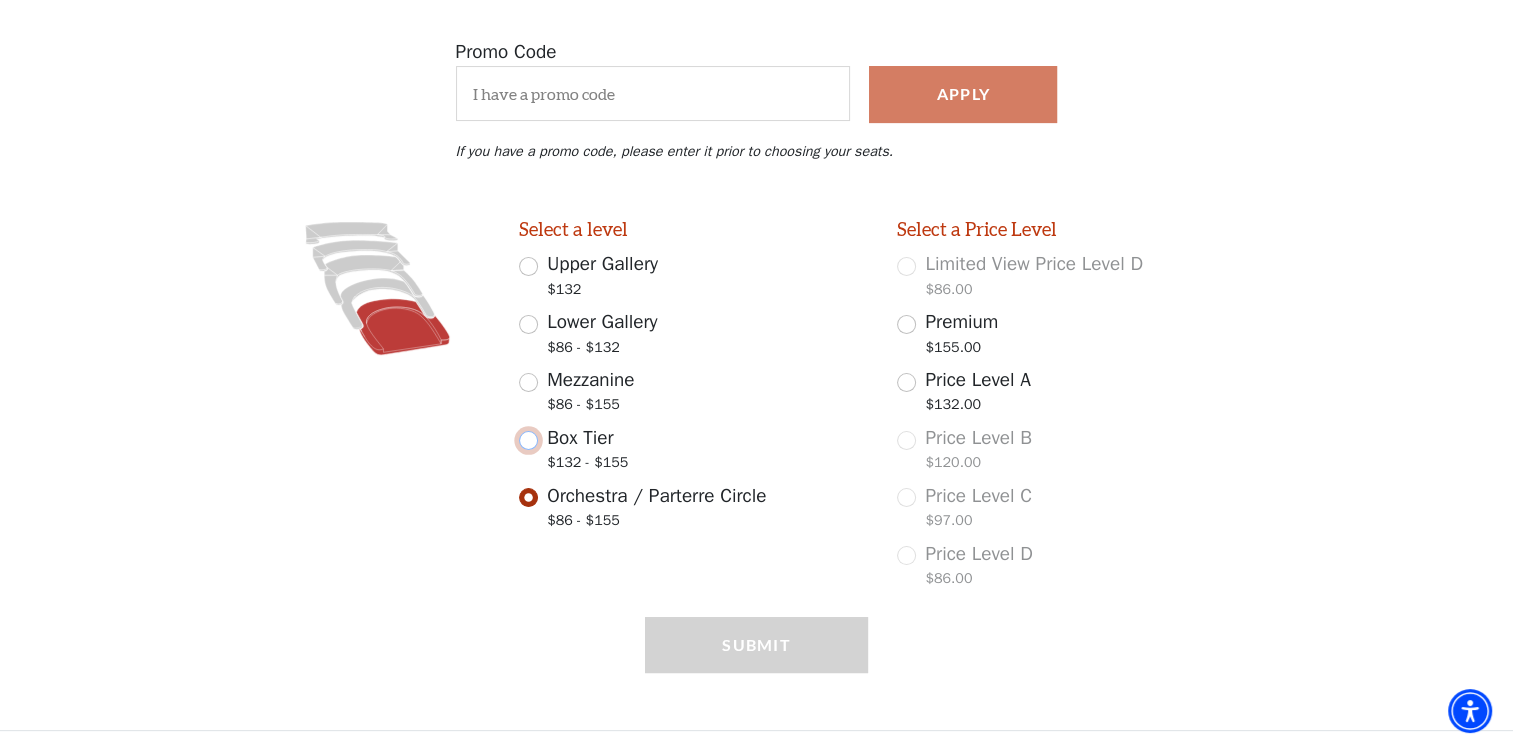 click on "Box Tier     $132 - $155" at bounding box center [528, 440] 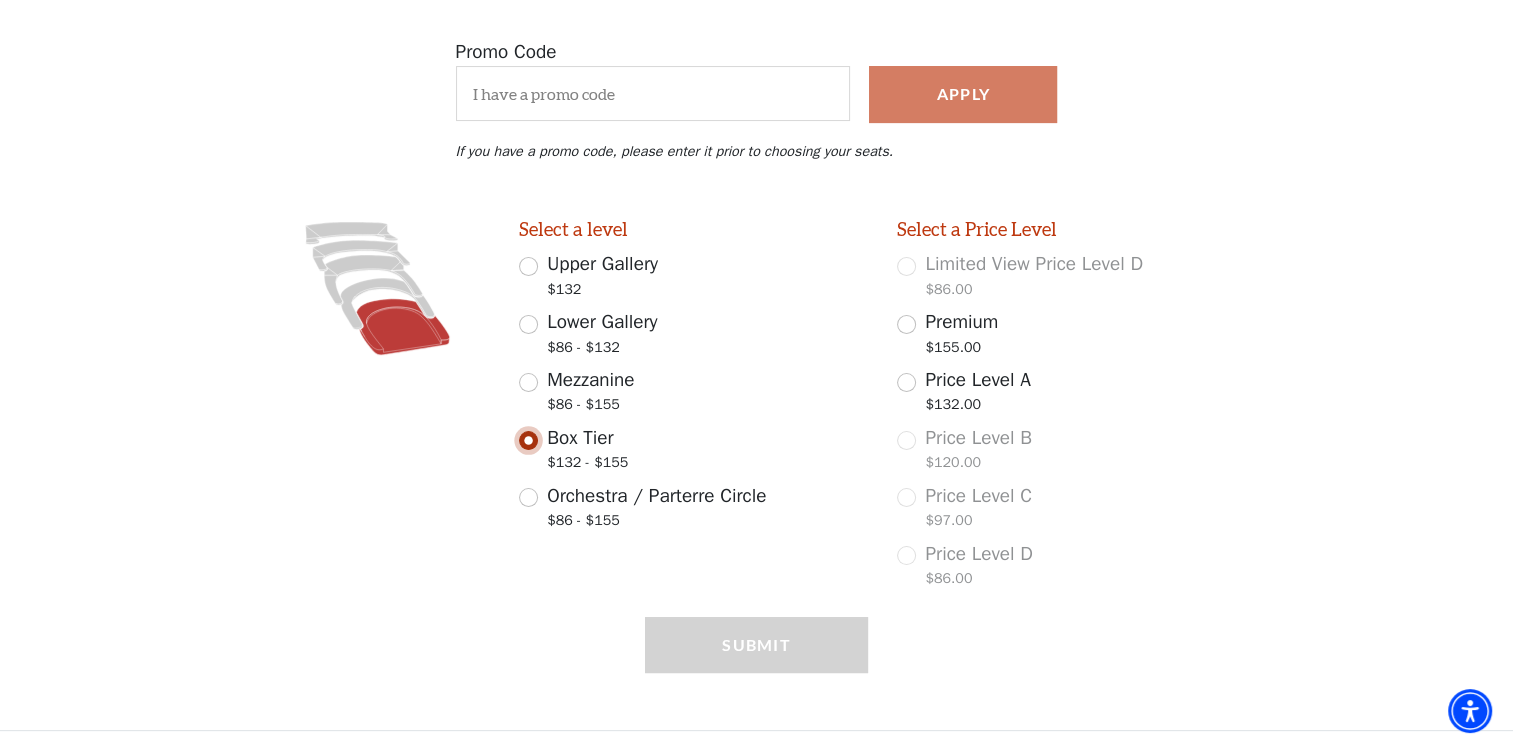 scroll, scrollTop: 304, scrollLeft: 0, axis: vertical 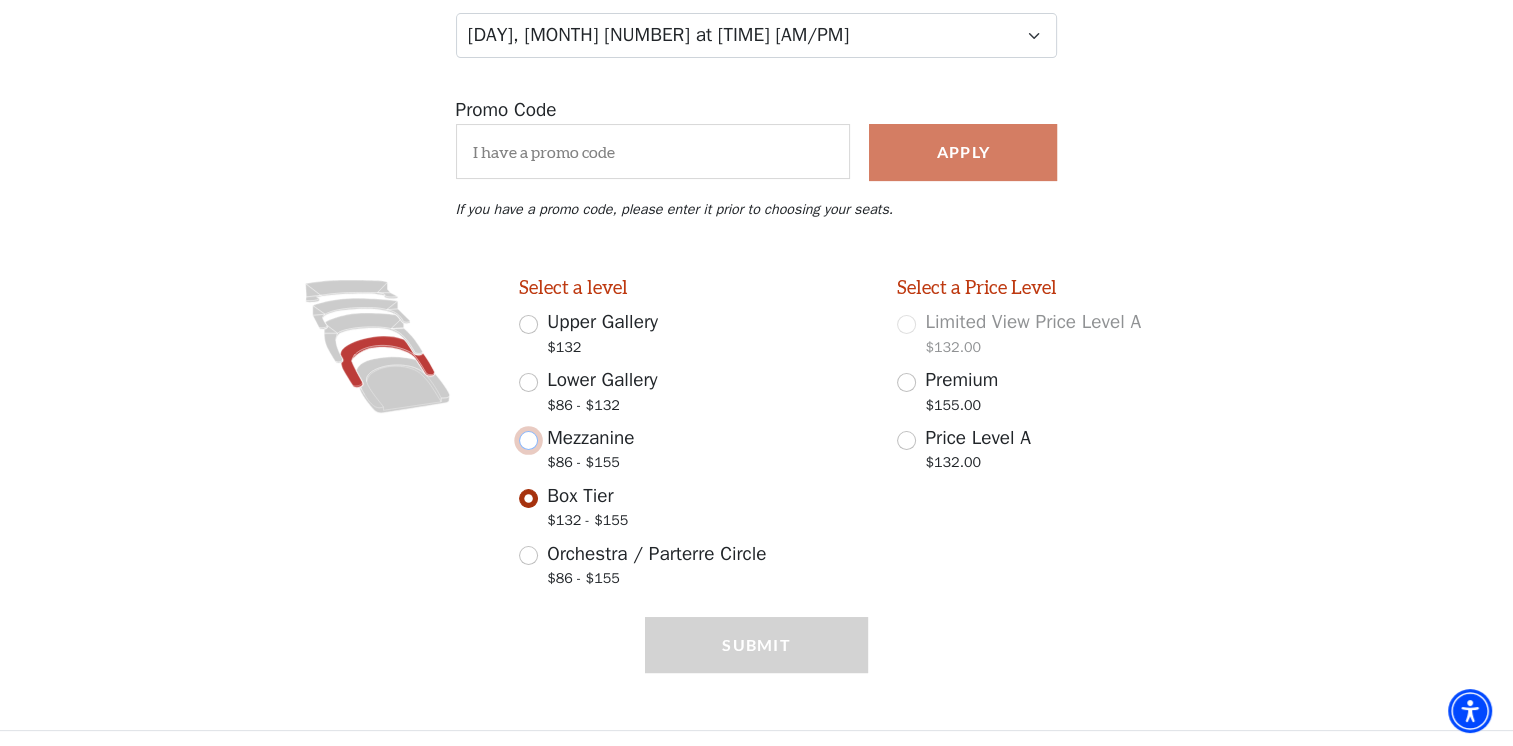 click on "Mezzanine     $86 - $155" at bounding box center [528, 440] 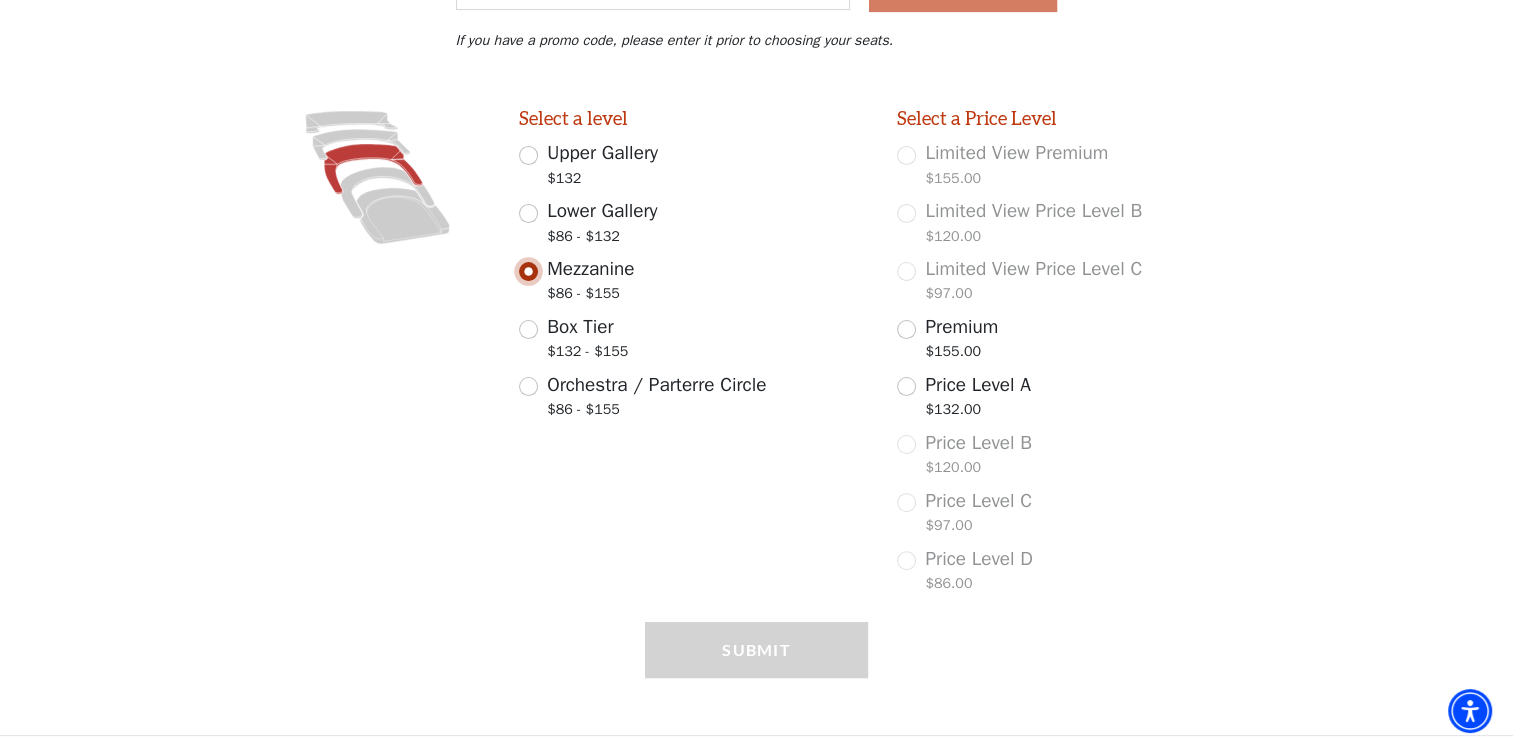 scroll, scrollTop: 478, scrollLeft: 0, axis: vertical 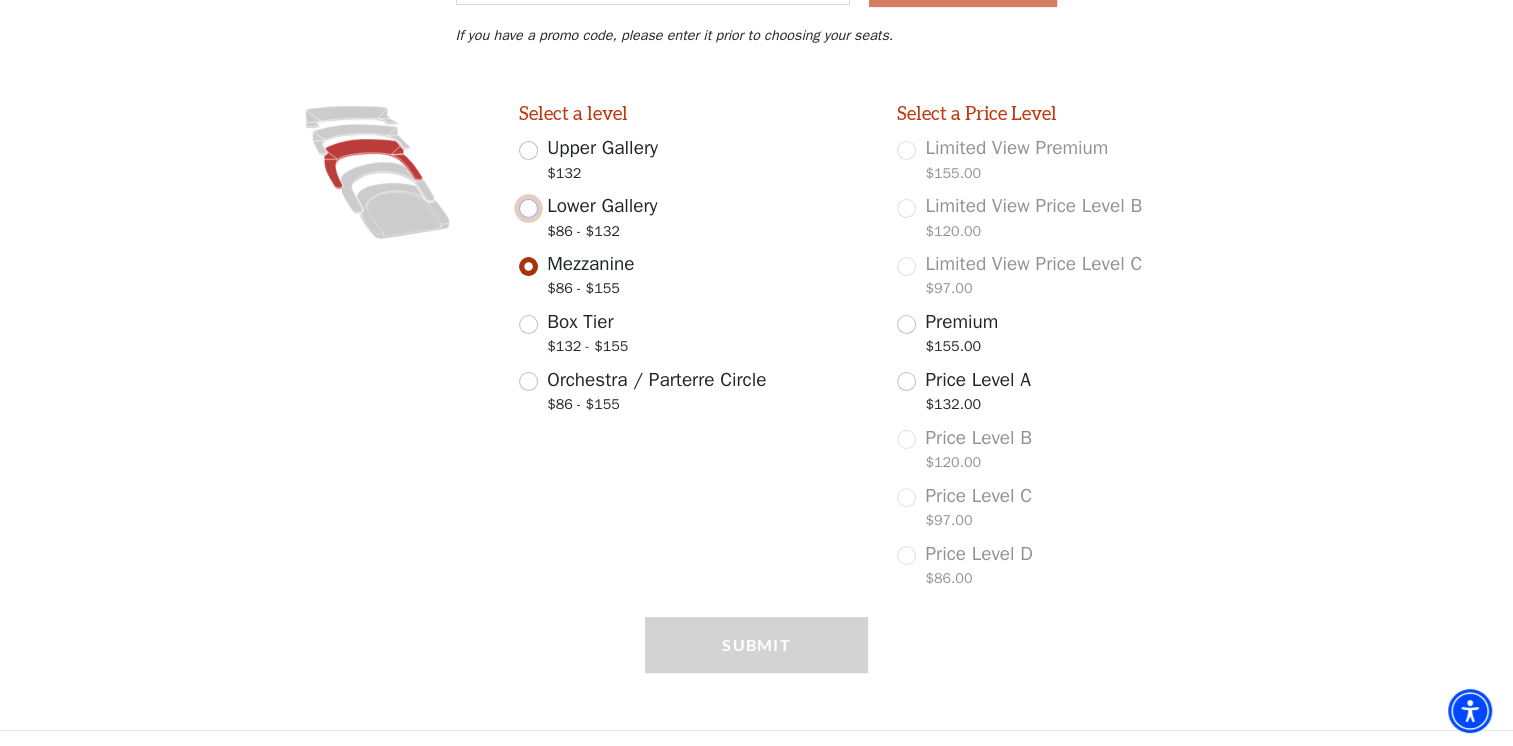 click on "Lower Gallery     $86 - $132" at bounding box center [528, 208] 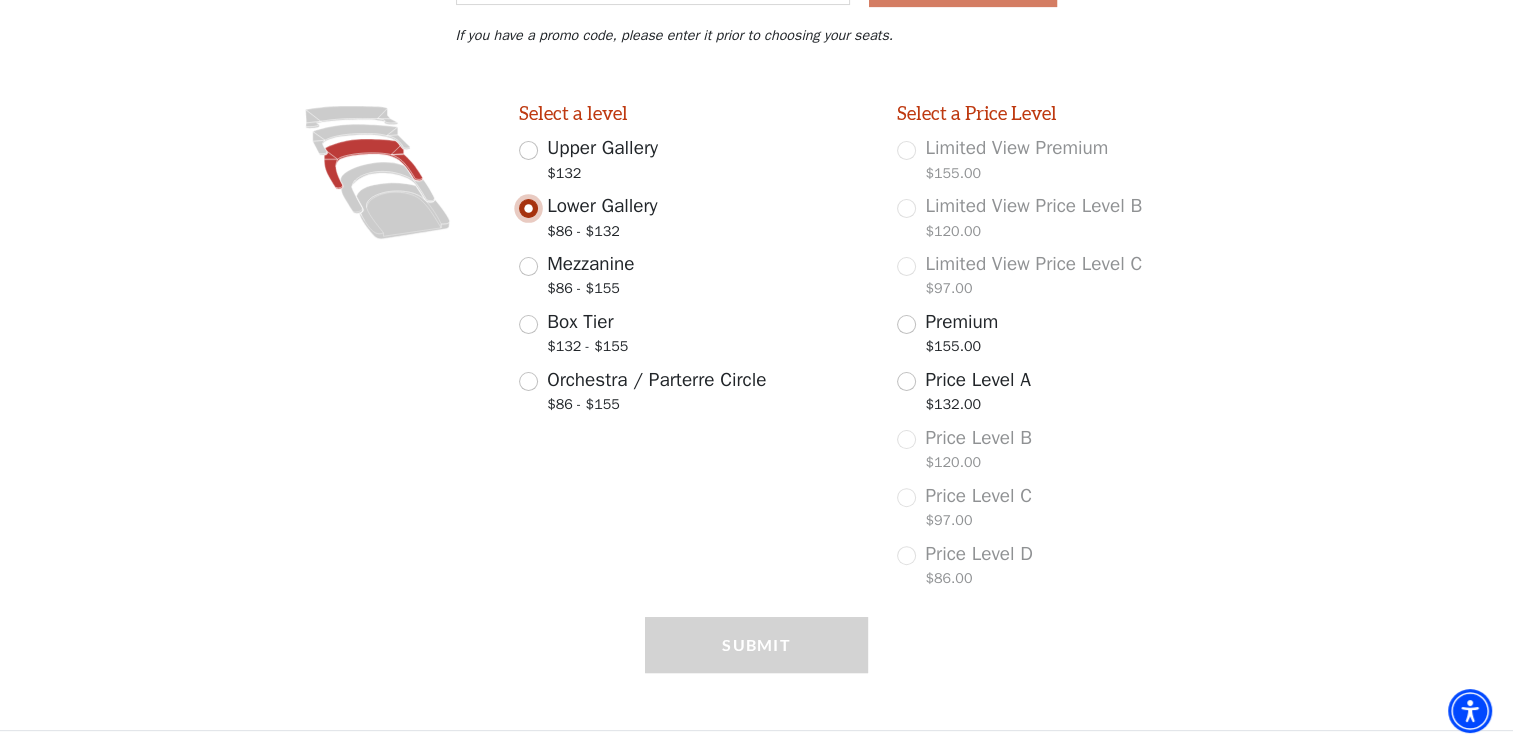 scroll, scrollTop: 304, scrollLeft: 0, axis: vertical 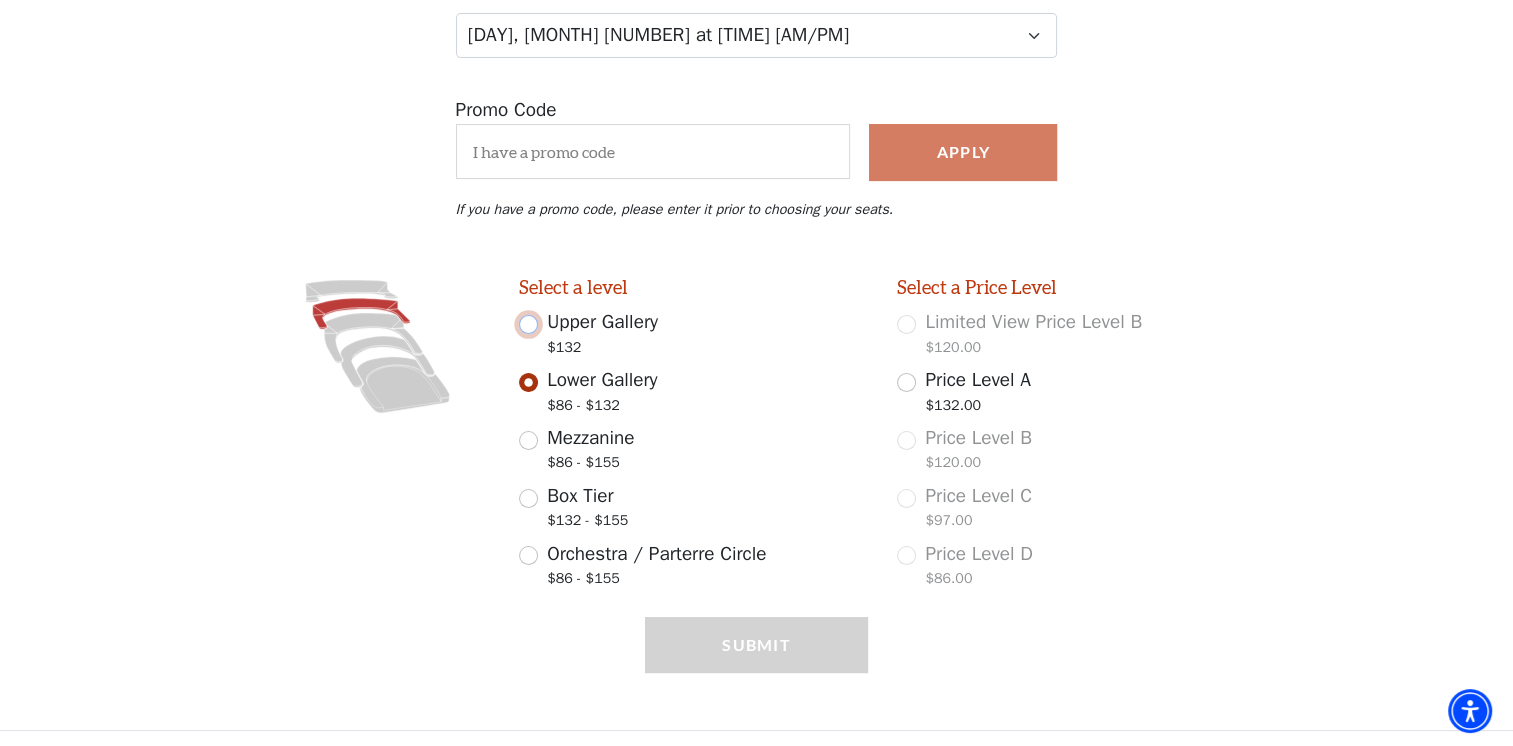 click on "Upper Gallery     $132" at bounding box center (528, 324) 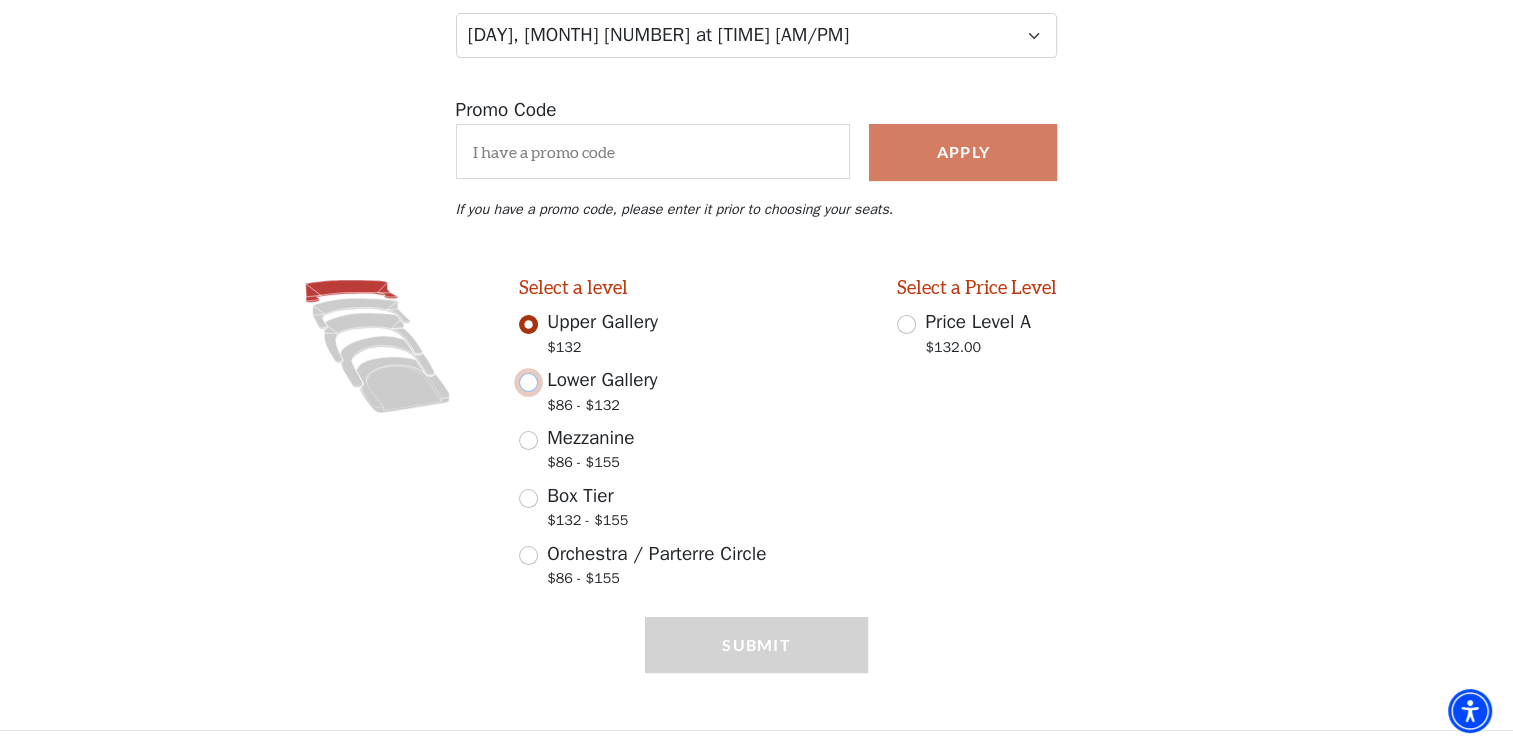 click on "Lower Gallery     $86 - $132" at bounding box center (528, 382) 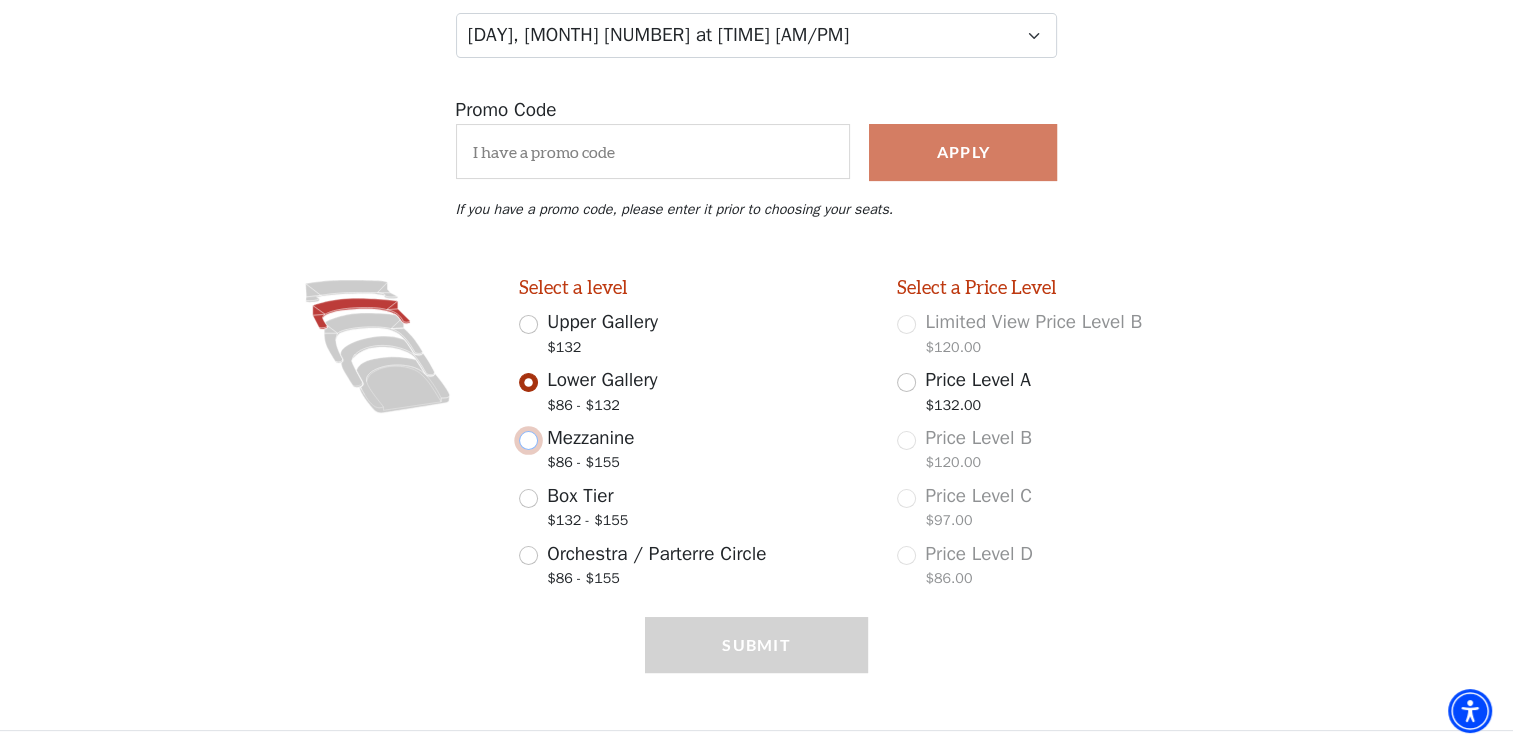 click on "Mezzanine     $86 - $155" at bounding box center (528, 440) 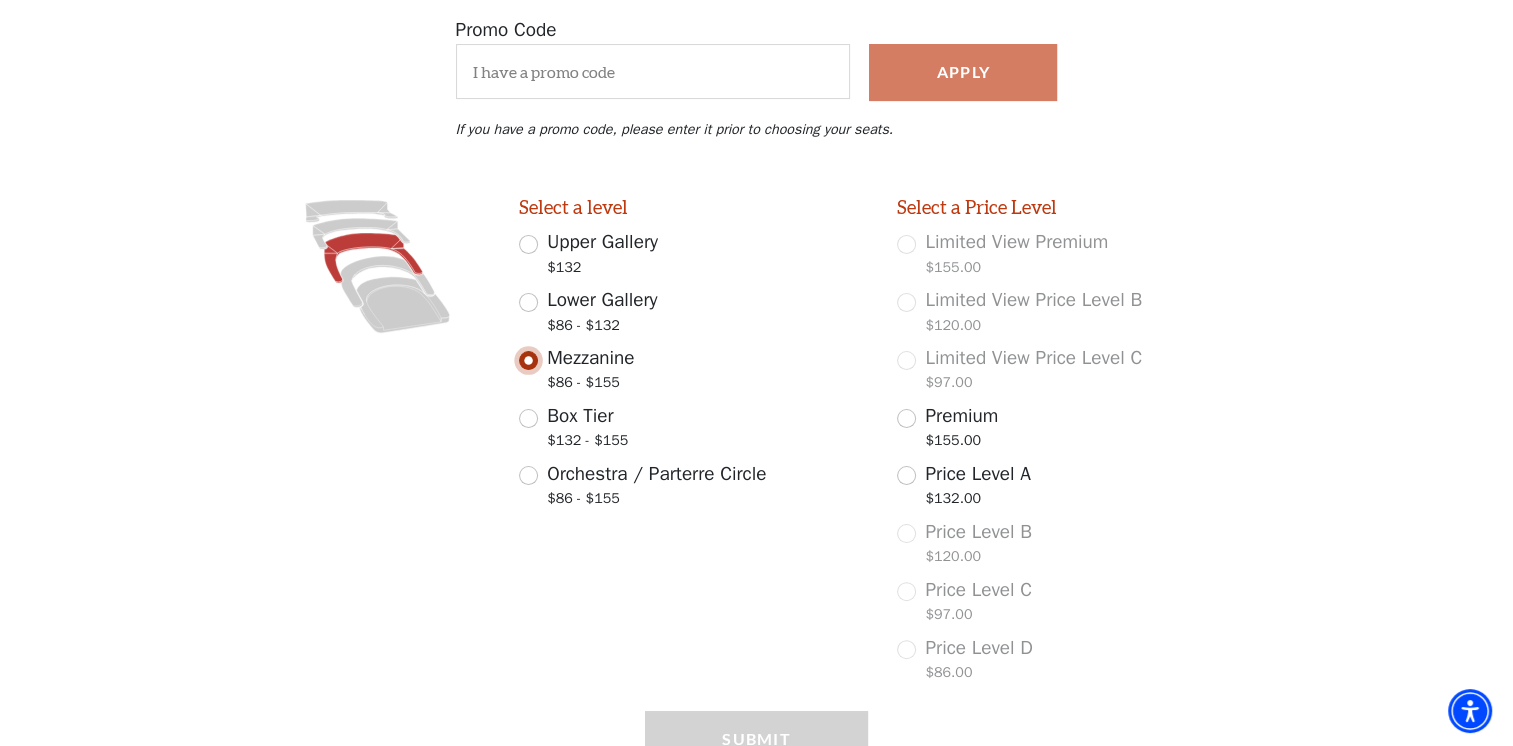 scroll, scrollTop: 478, scrollLeft: 0, axis: vertical 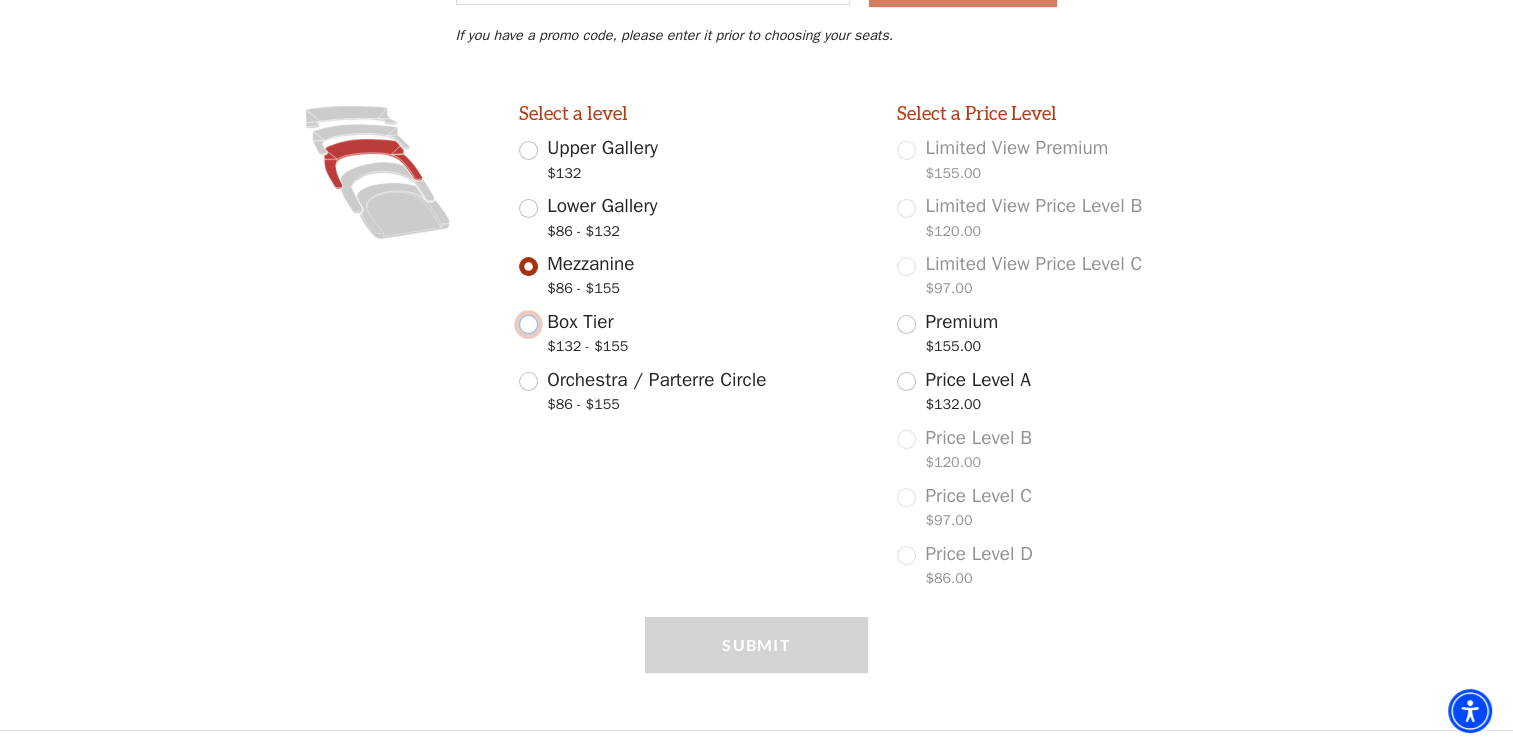 click on "Box Tier     $132 - $155" at bounding box center [528, 324] 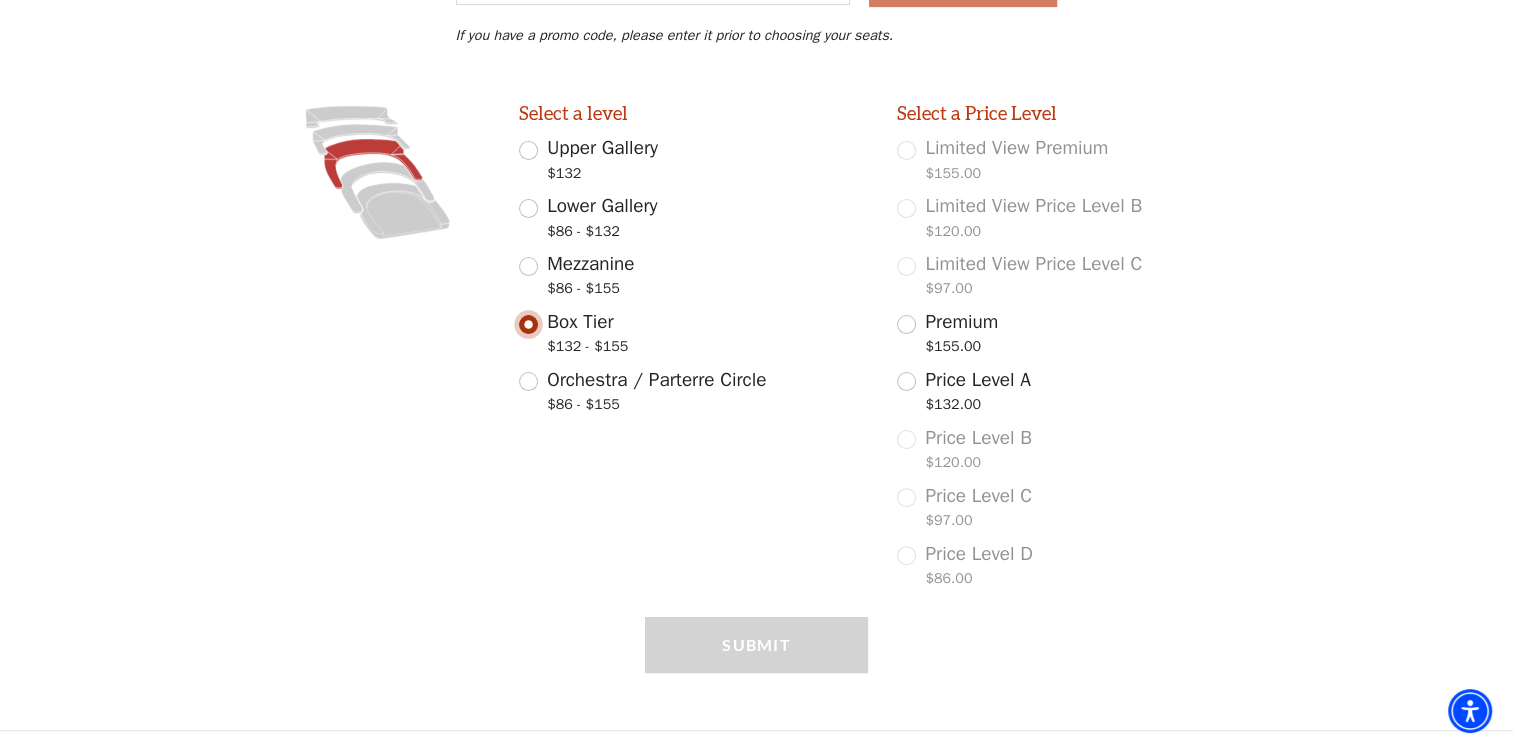 scroll, scrollTop: 304, scrollLeft: 0, axis: vertical 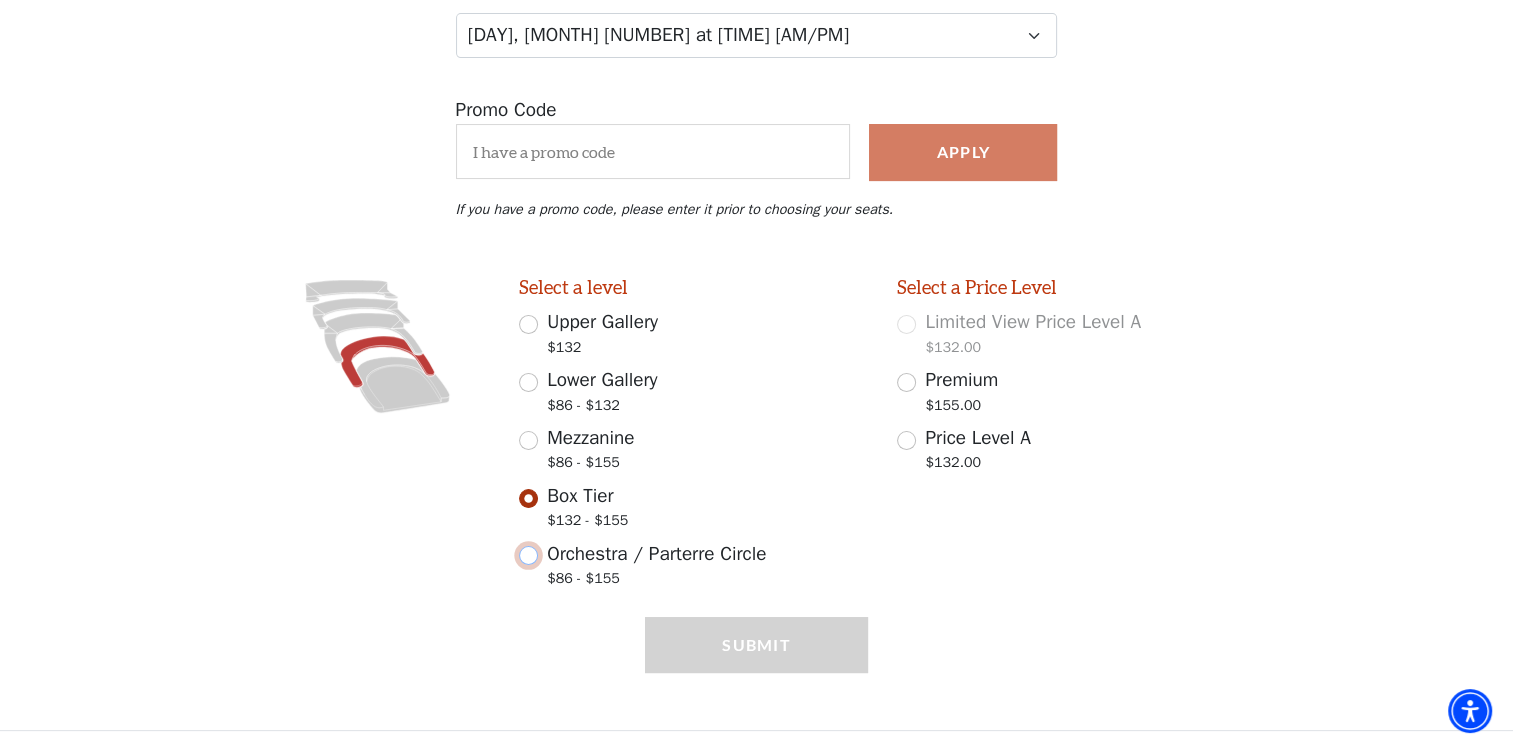 click on "Orchestra / Parterre Circle     $86 - $155" at bounding box center (528, 555) 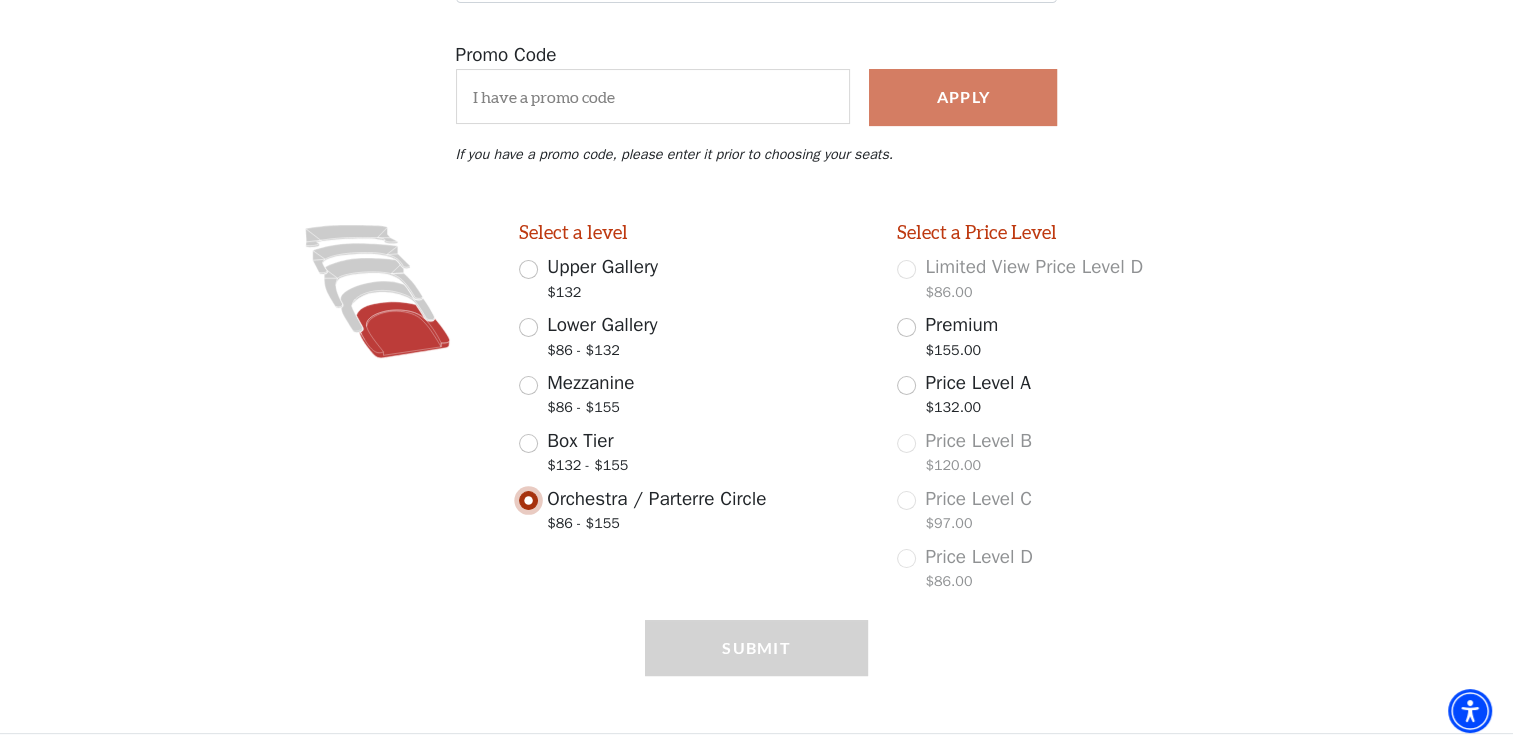 scroll, scrollTop: 362, scrollLeft: 0, axis: vertical 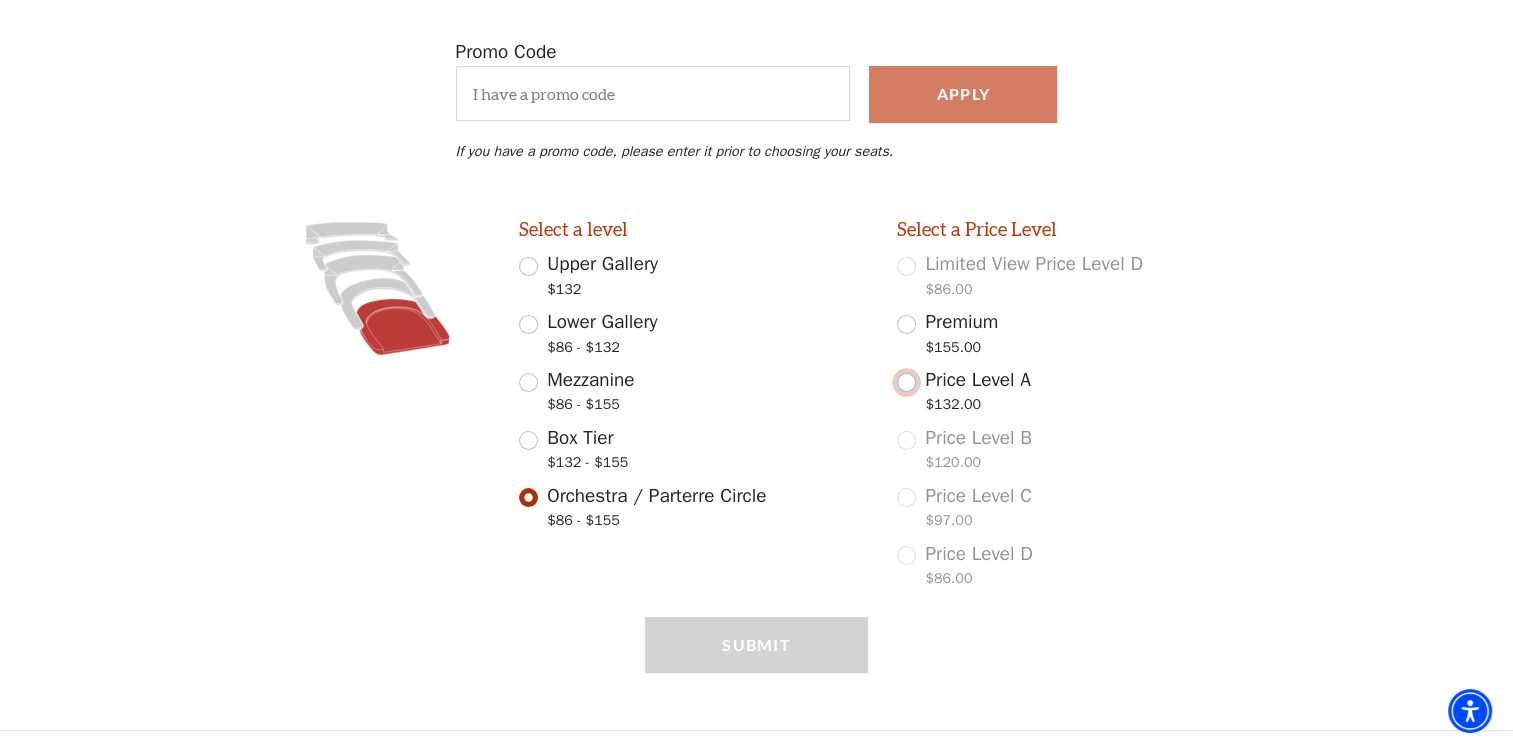 click on "Price Level A $132.00" at bounding box center (906, 382) 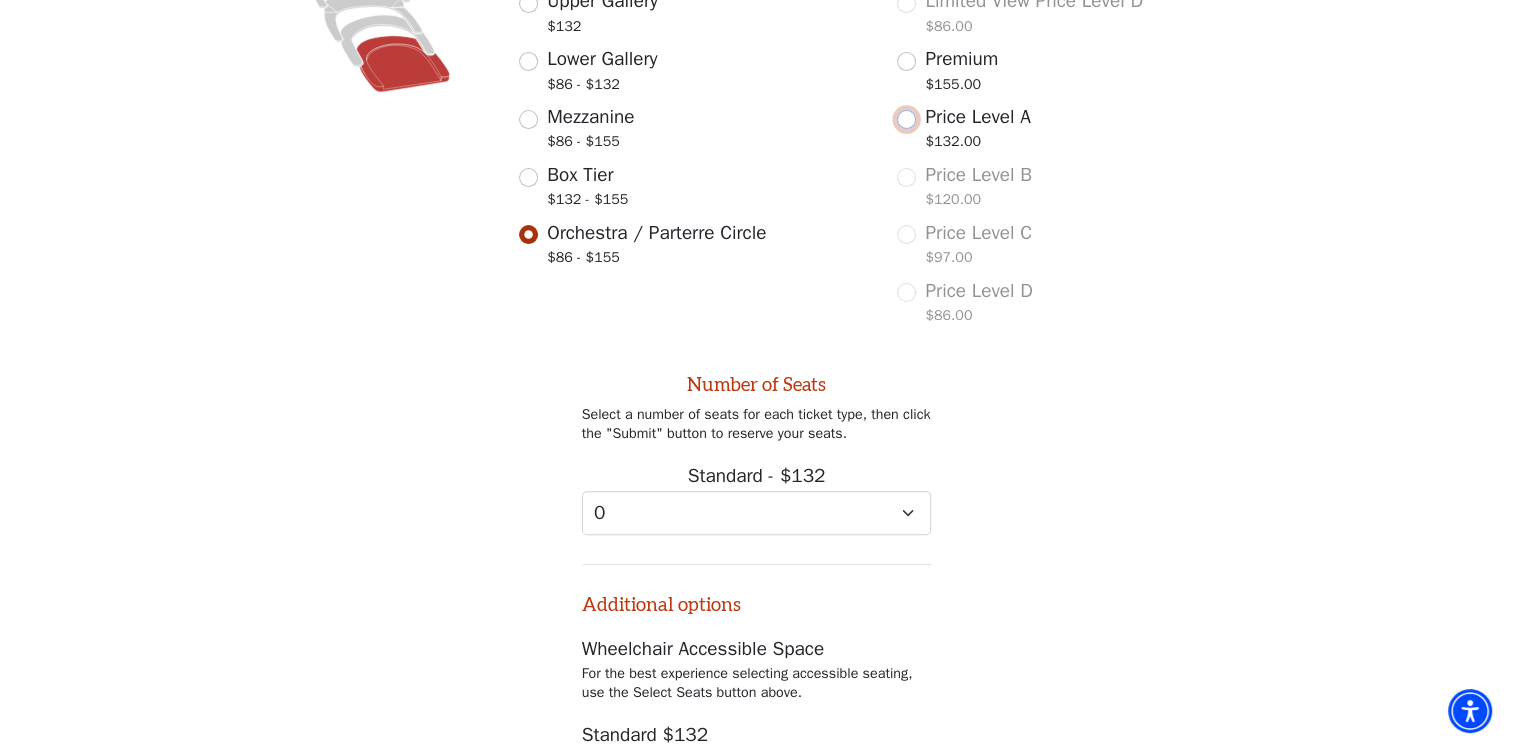 scroll, scrollTop: 818, scrollLeft: 0, axis: vertical 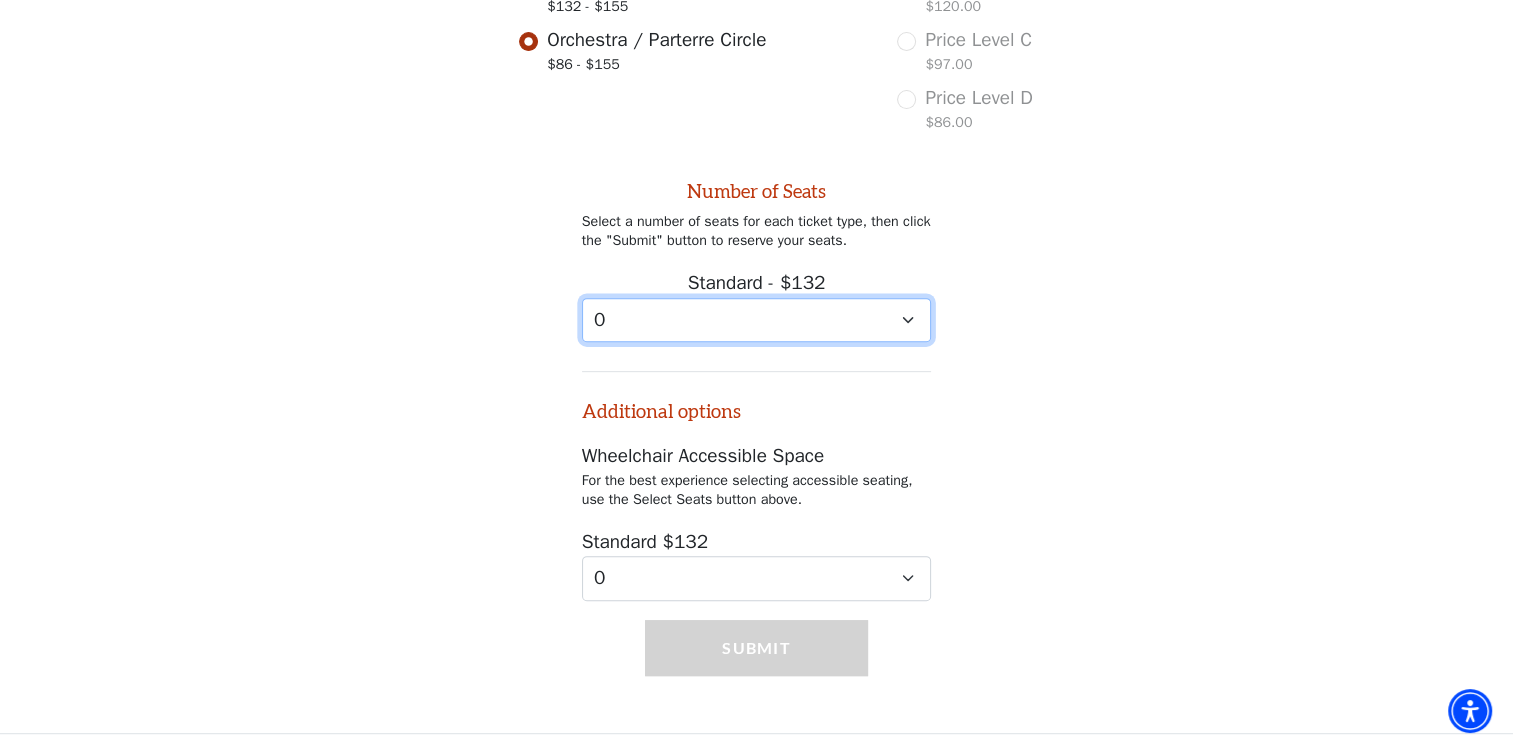 click on "0 1 2 3 4 5 6 7 8 9" at bounding box center (757, 320) 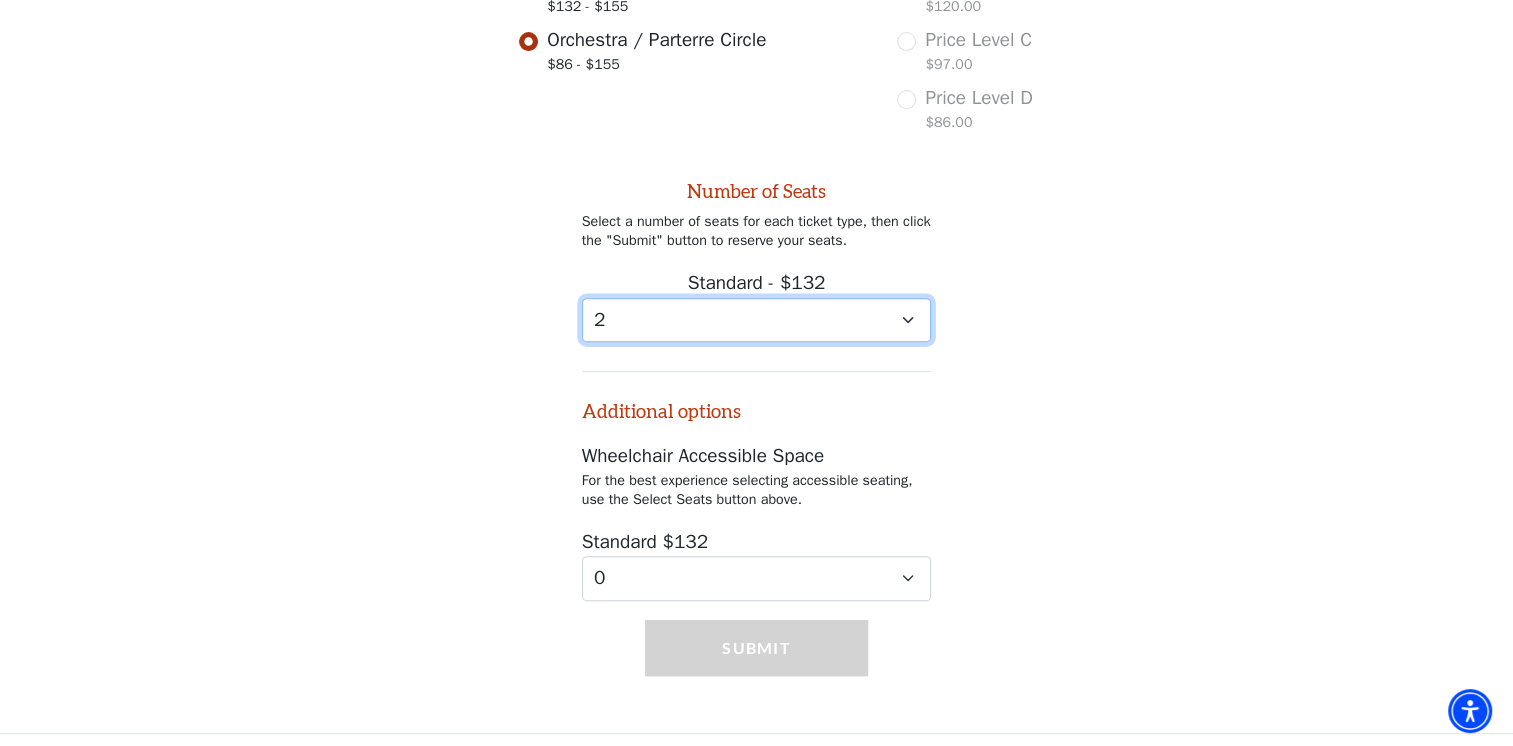 click on "0 1 2 3 4 5 6 7 8 9" at bounding box center (757, 320) 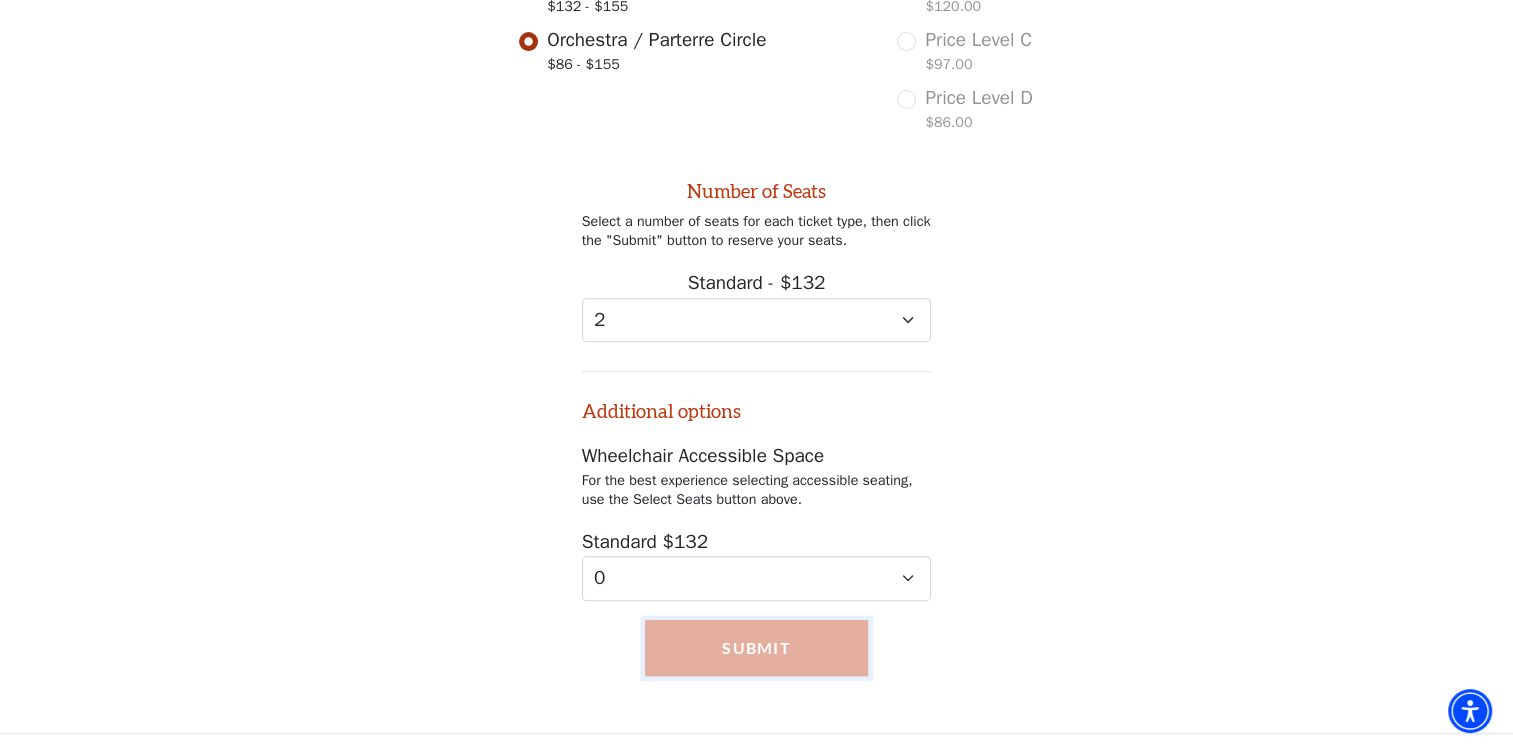 click on "Submit" at bounding box center [757, 648] 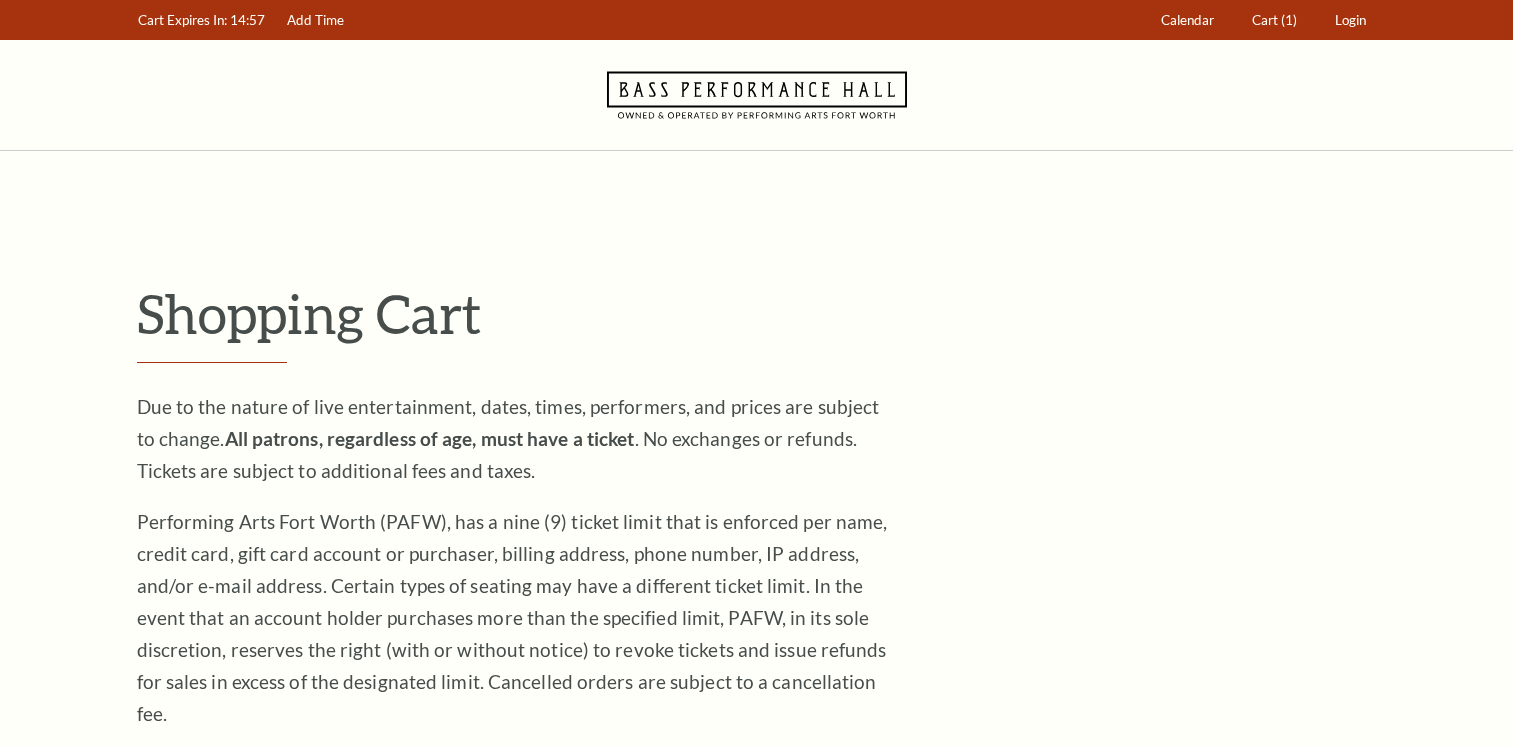 scroll, scrollTop: 0, scrollLeft: 0, axis: both 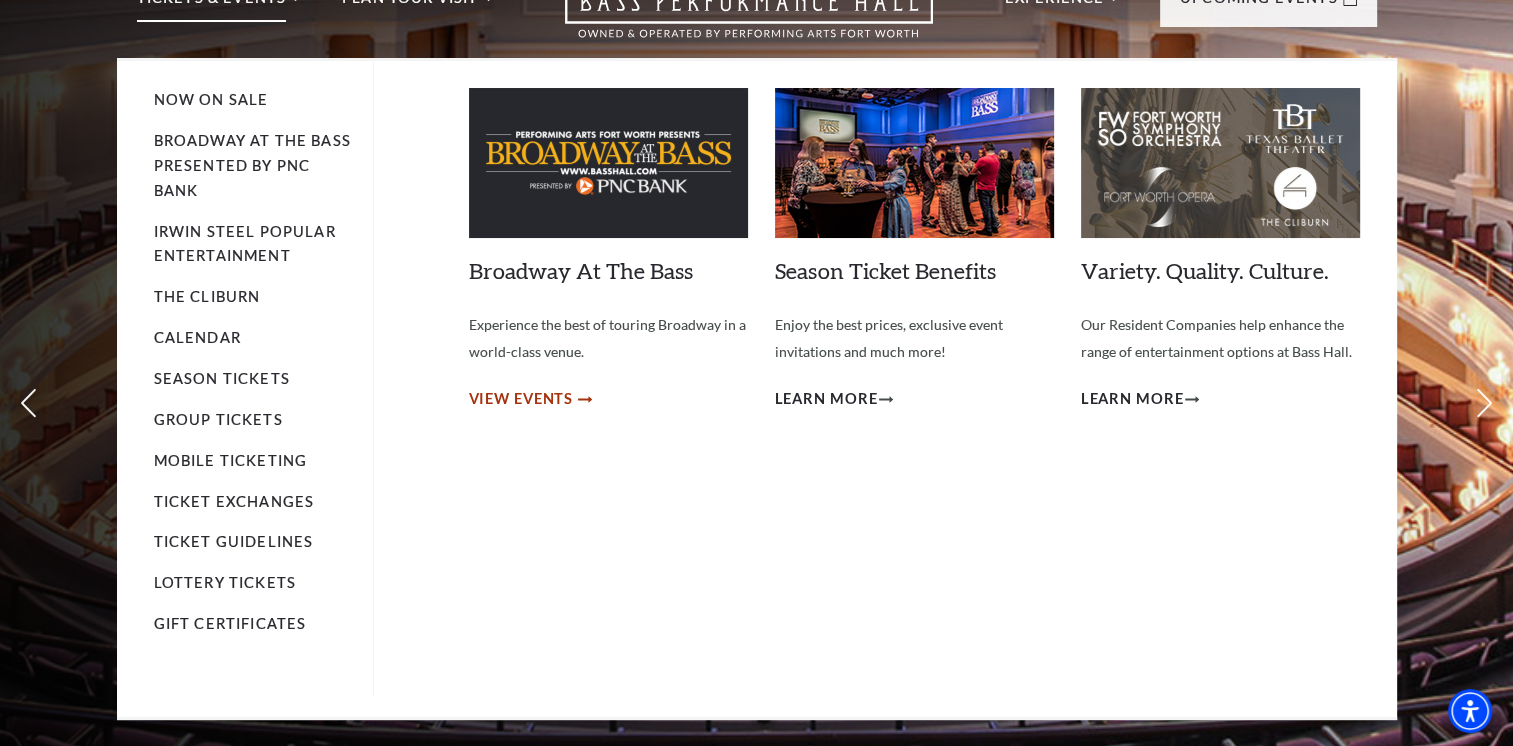 click on "View Events" at bounding box center (521, 399) 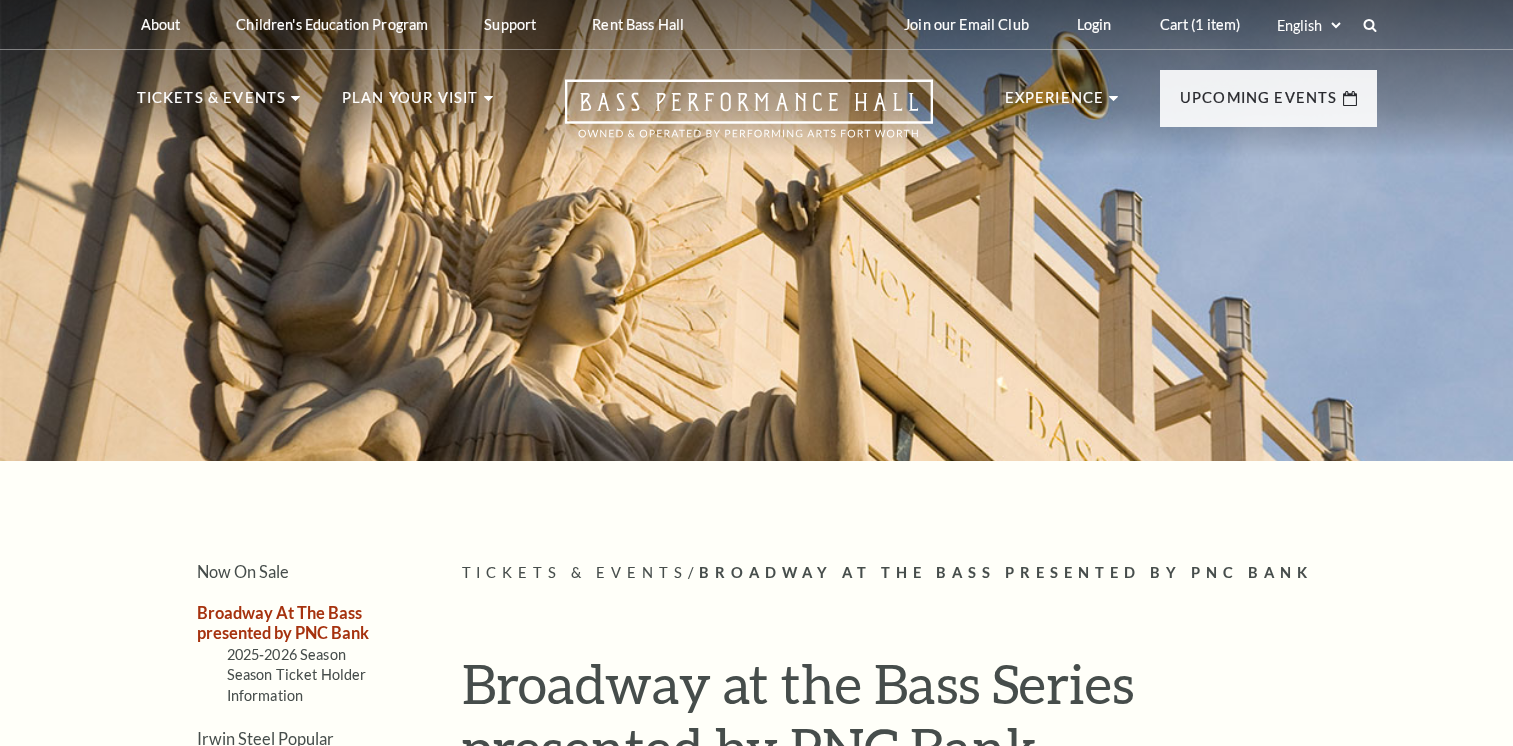 scroll, scrollTop: 0, scrollLeft: 0, axis: both 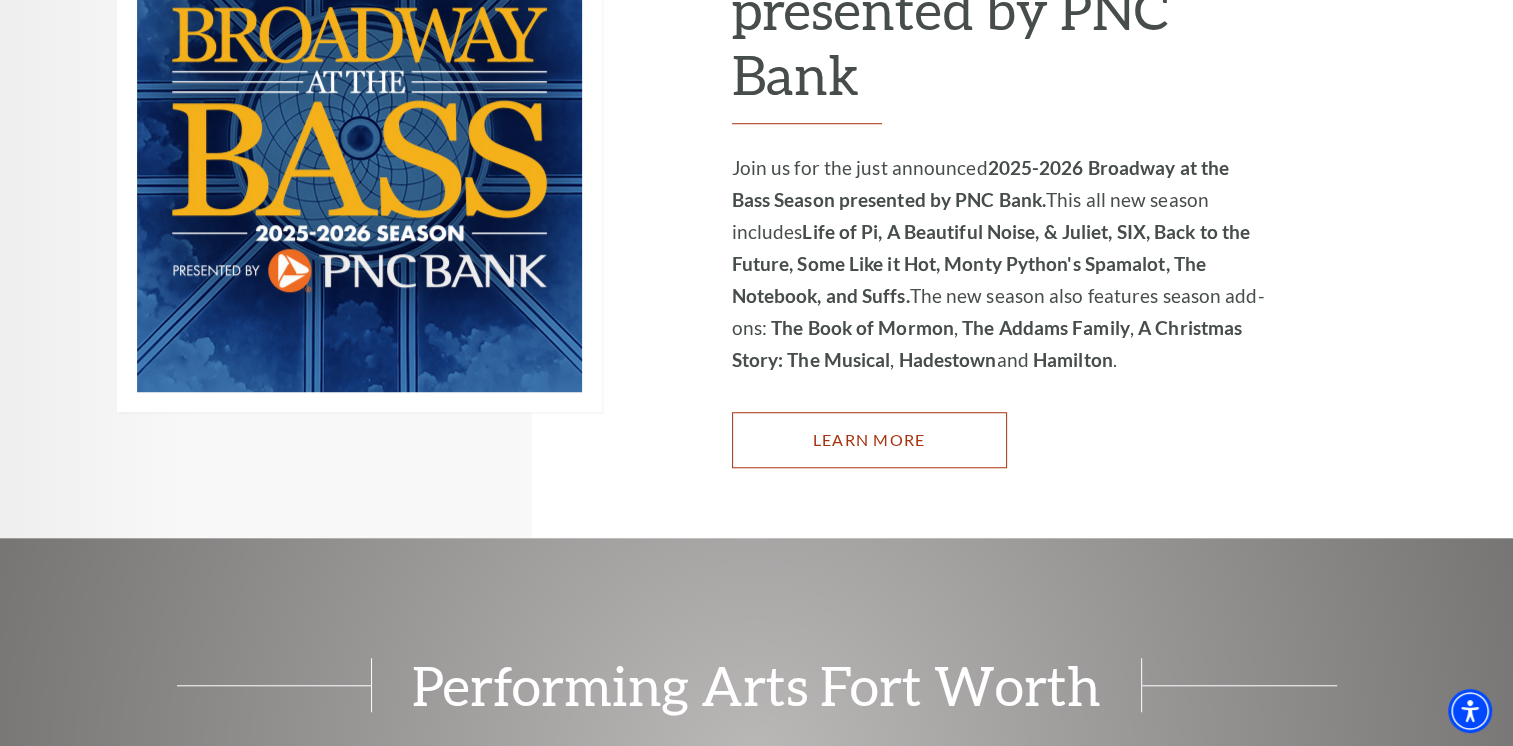 click on "Learn More" at bounding box center (869, 440) 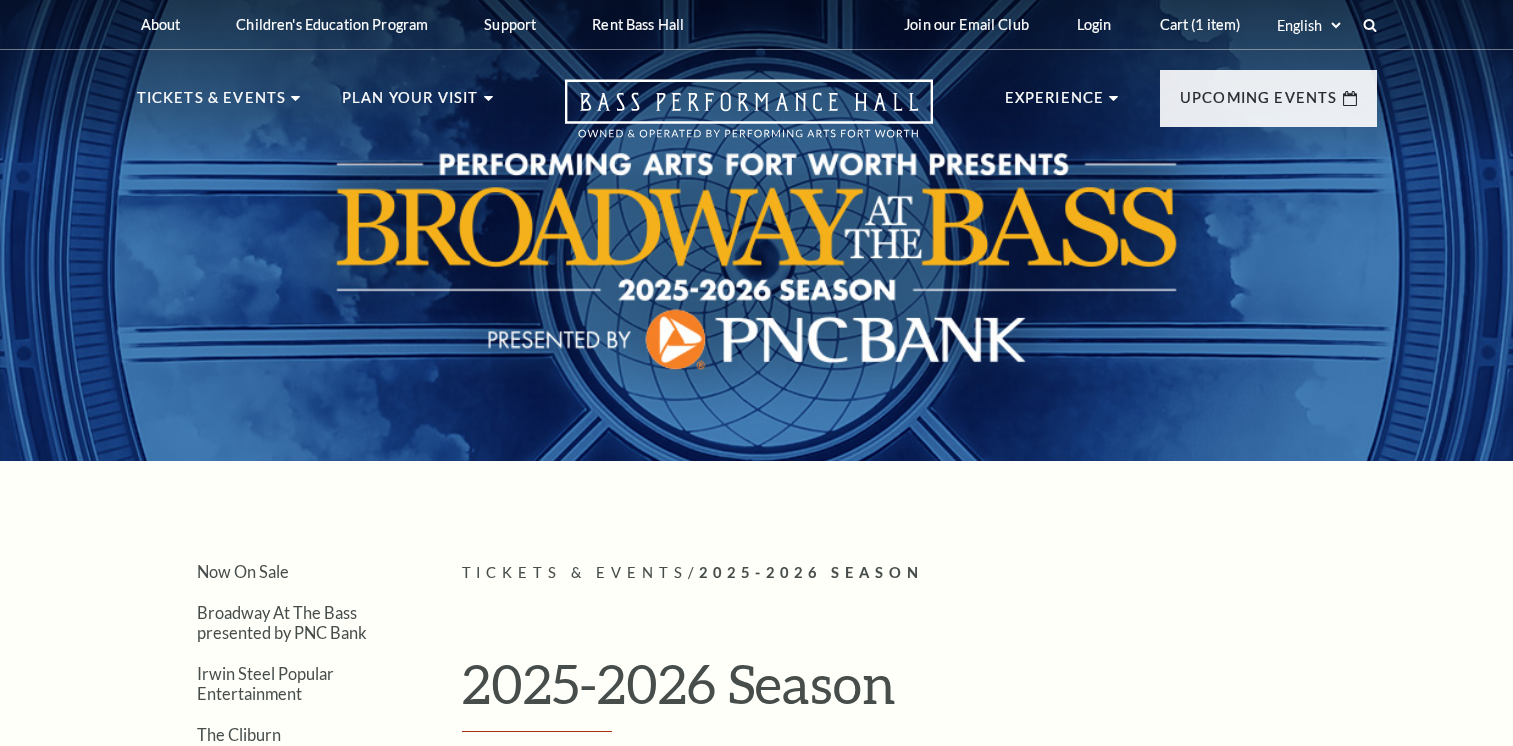 scroll, scrollTop: 0, scrollLeft: 0, axis: both 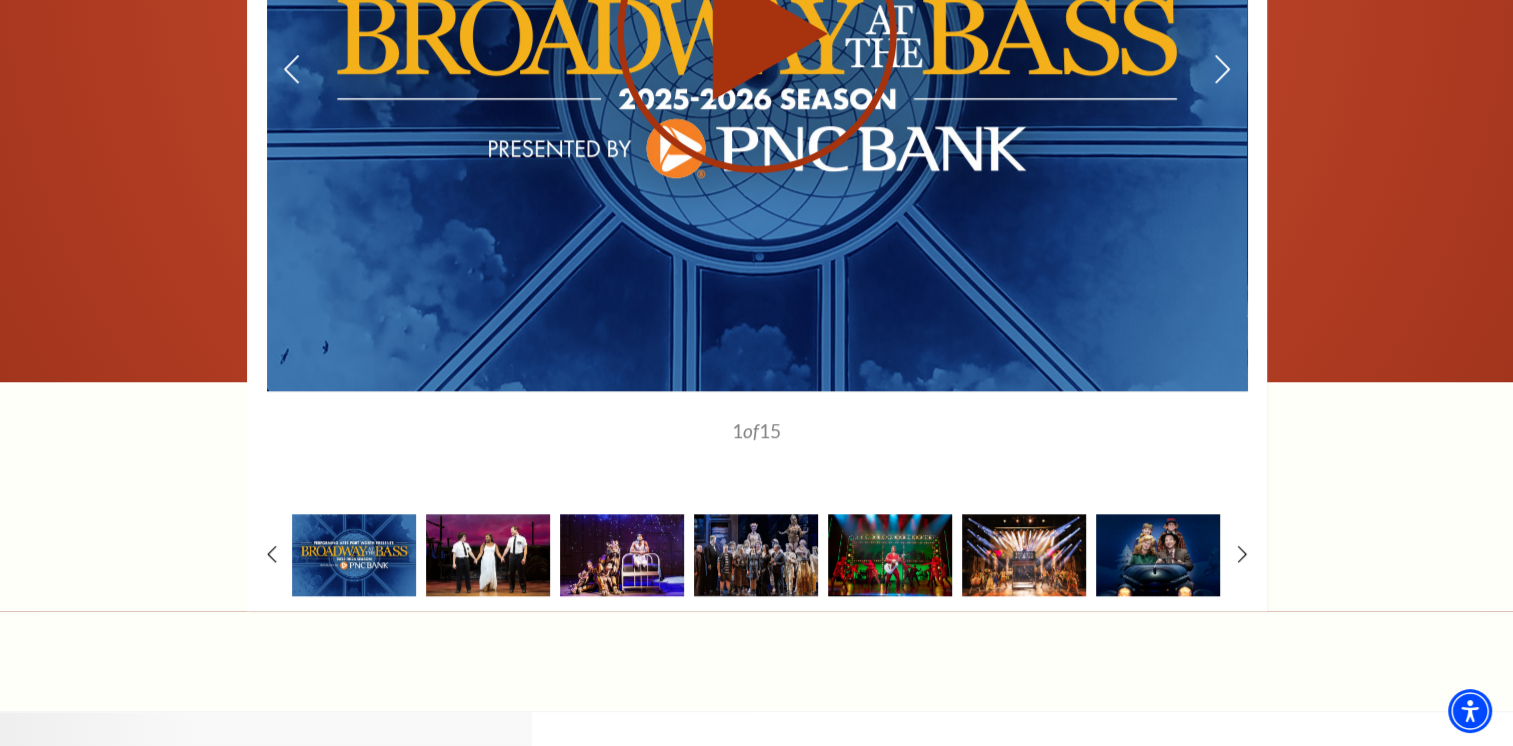 click 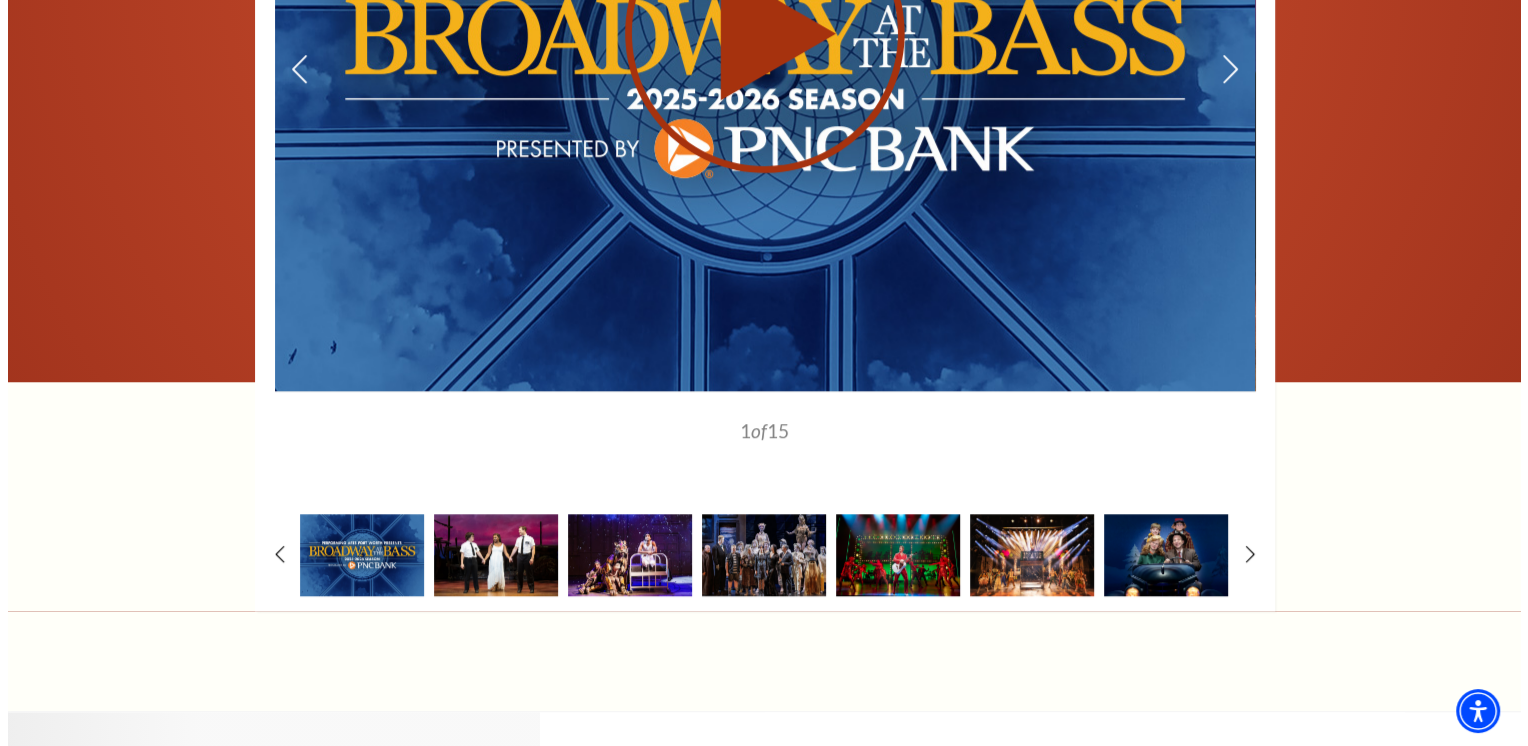 scroll, scrollTop: 1703, scrollLeft: 0, axis: vertical 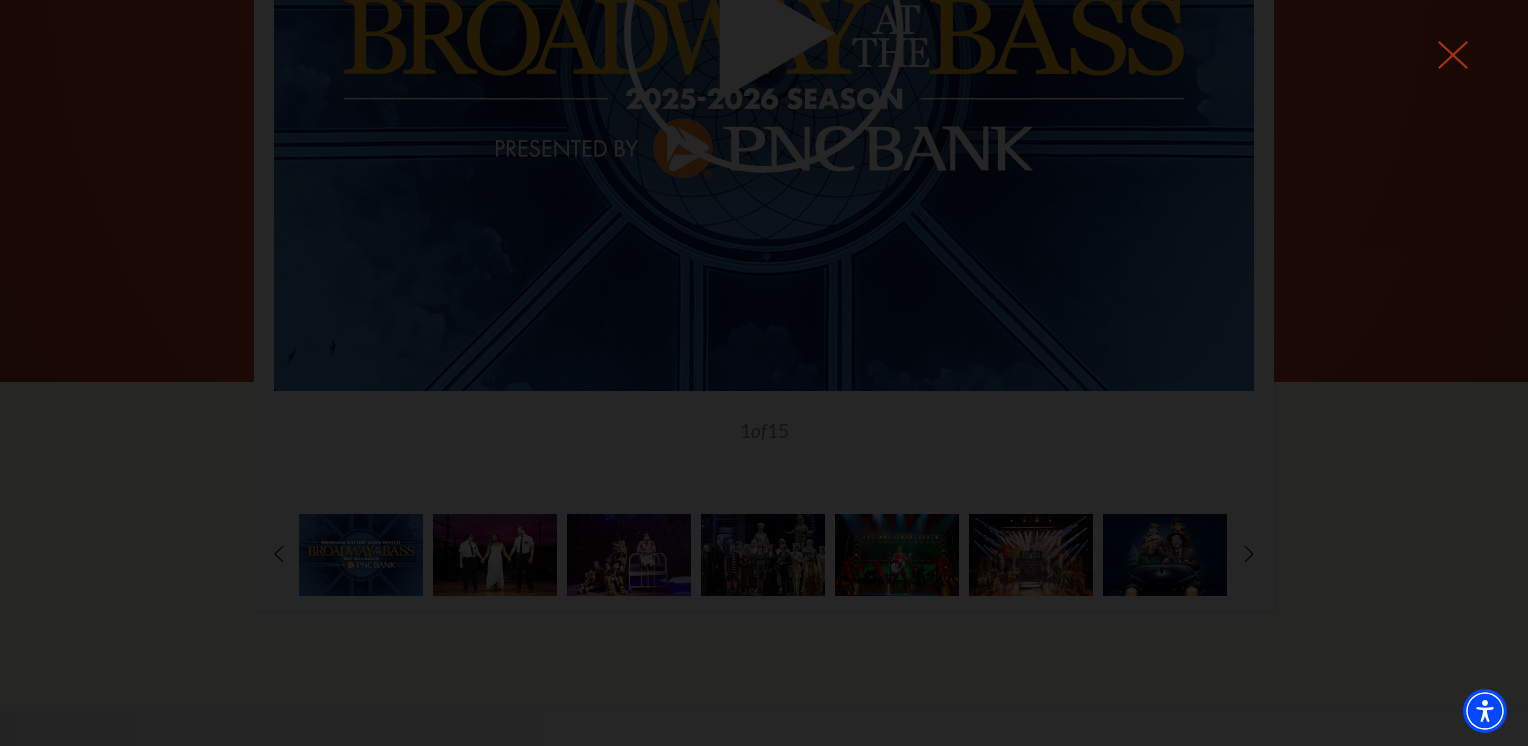 click 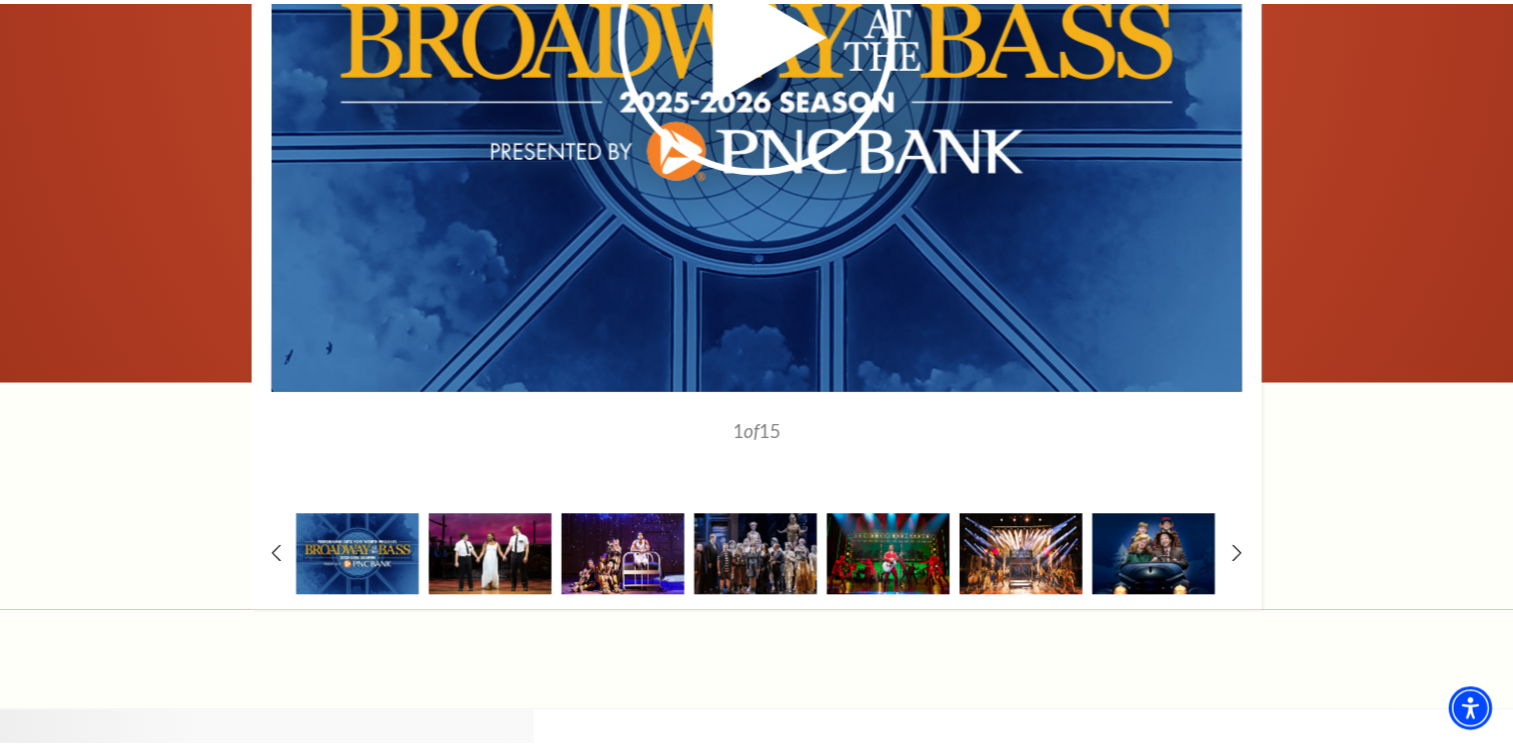 scroll, scrollTop: 1700, scrollLeft: 0, axis: vertical 